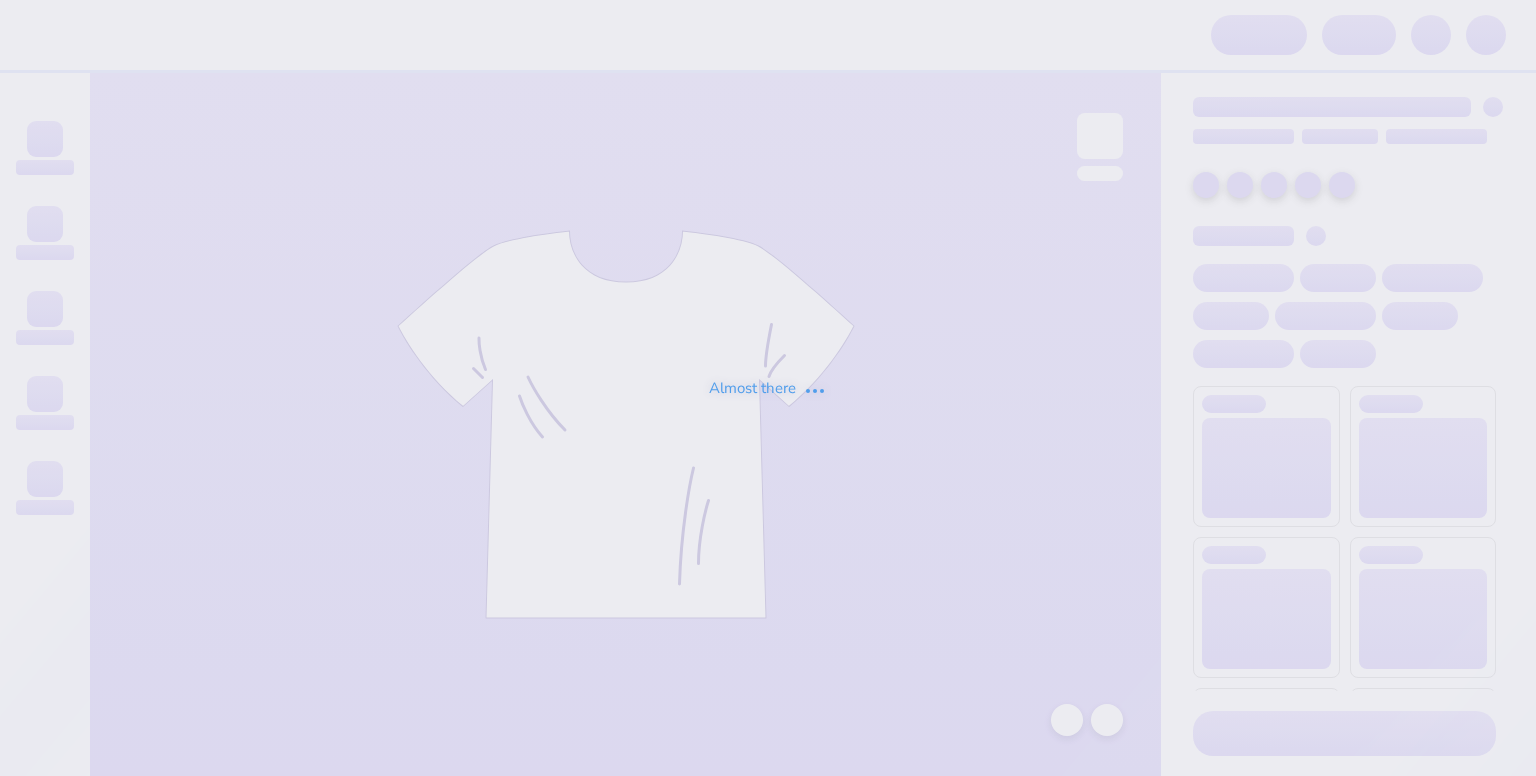 scroll, scrollTop: 0, scrollLeft: 0, axis: both 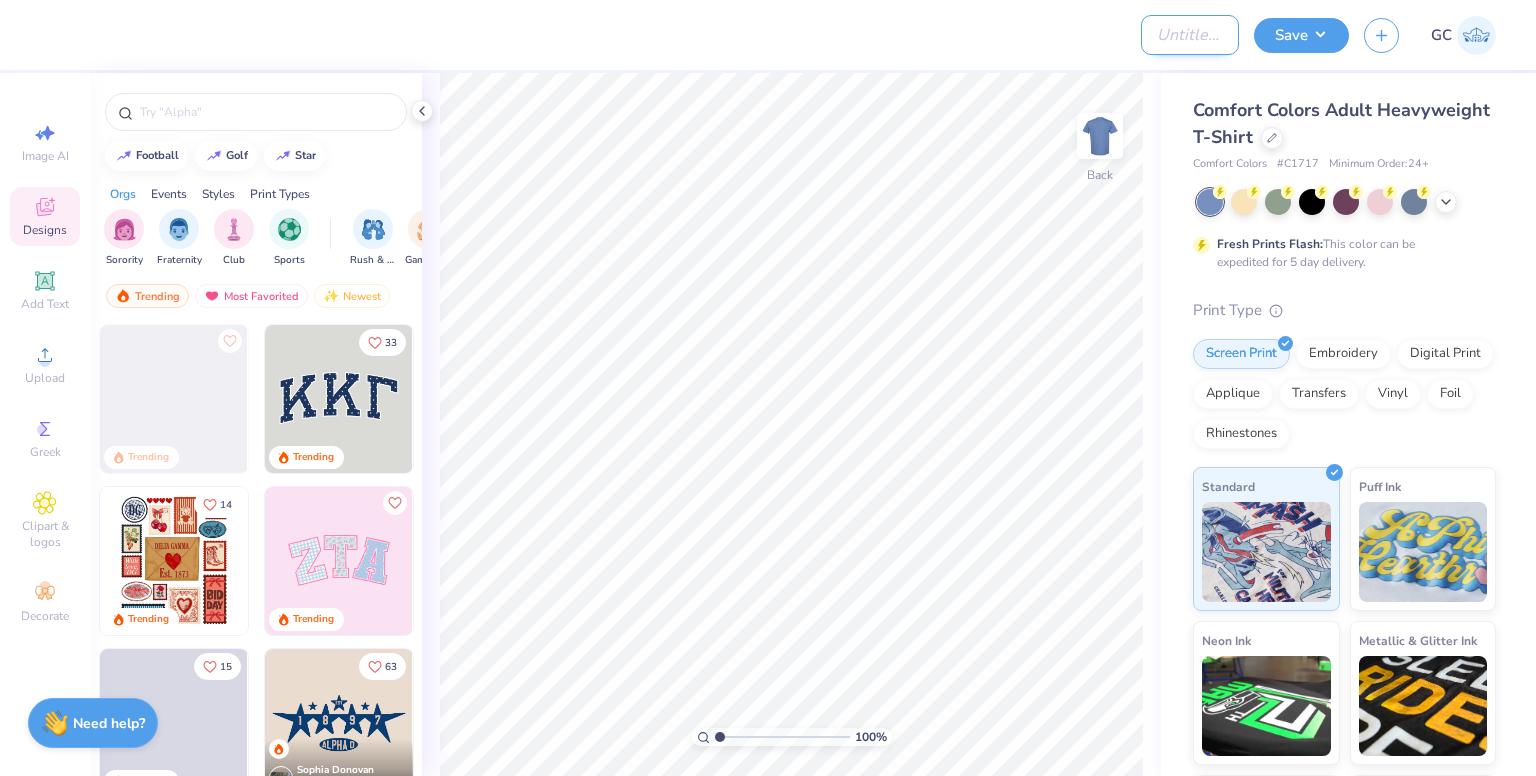 click on "Design Title" at bounding box center (1190, 35) 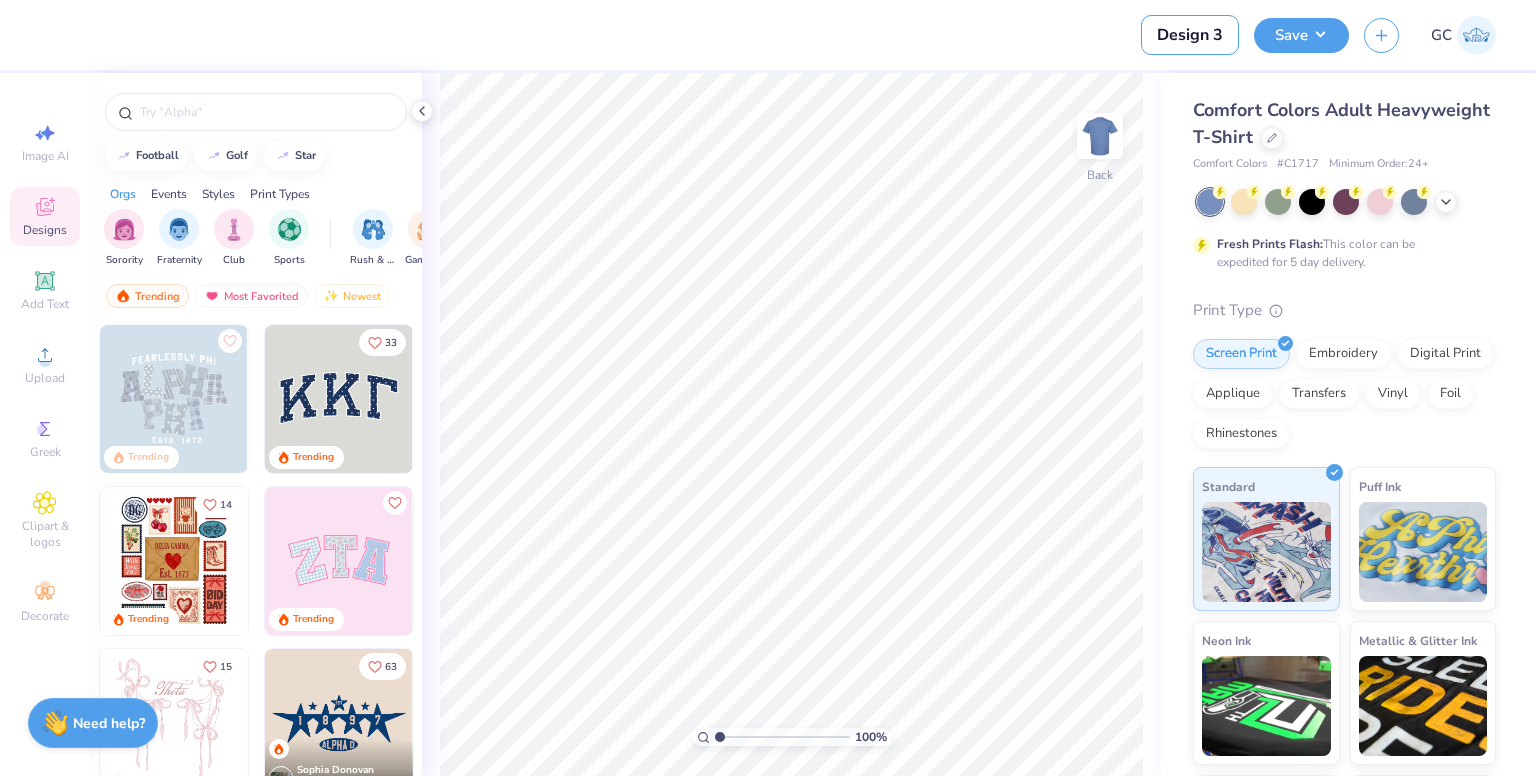 type on "Design 3" 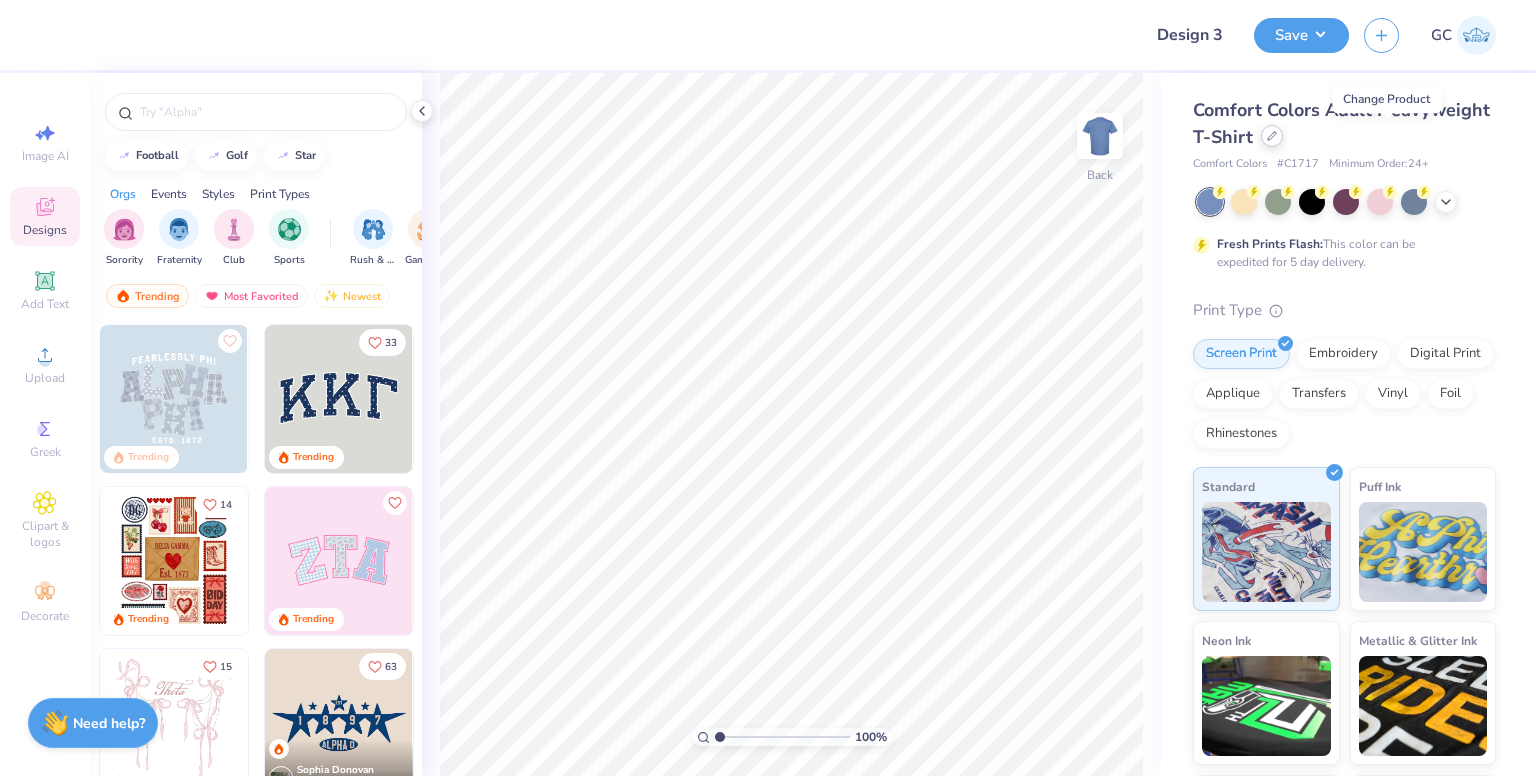 click 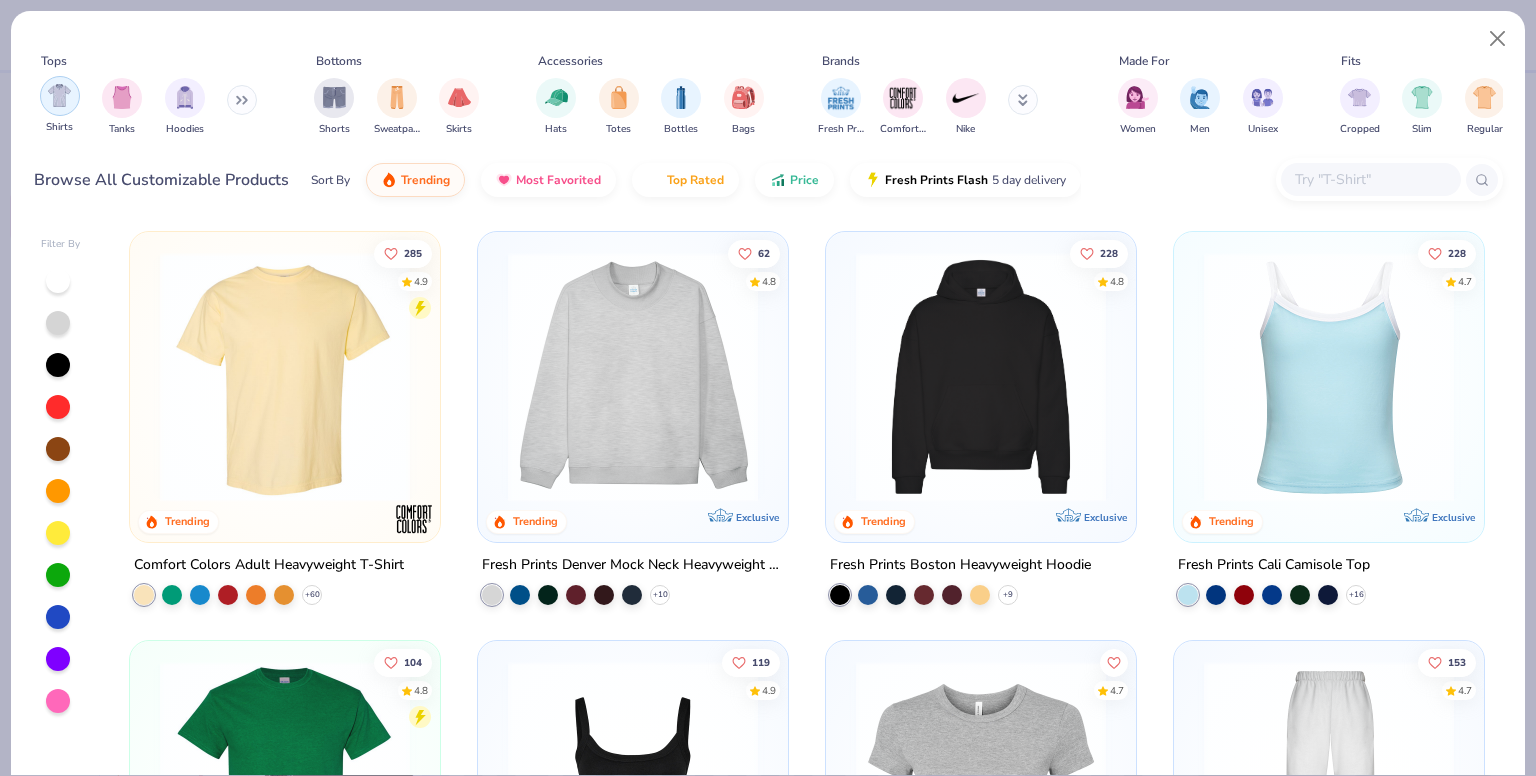 click at bounding box center (59, 95) 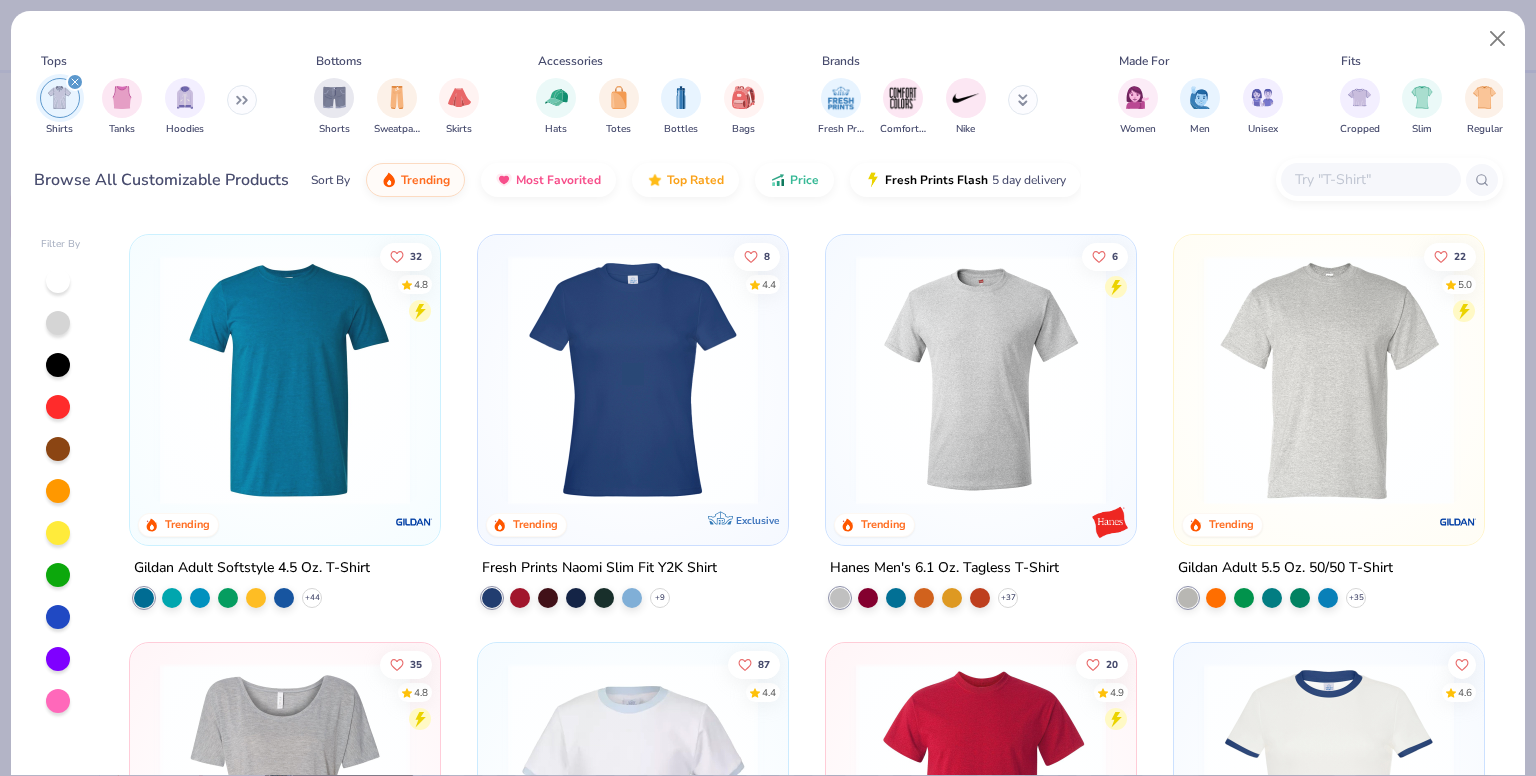 scroll, scrollTop: 818, scrollLeft: 0, axis: vertical 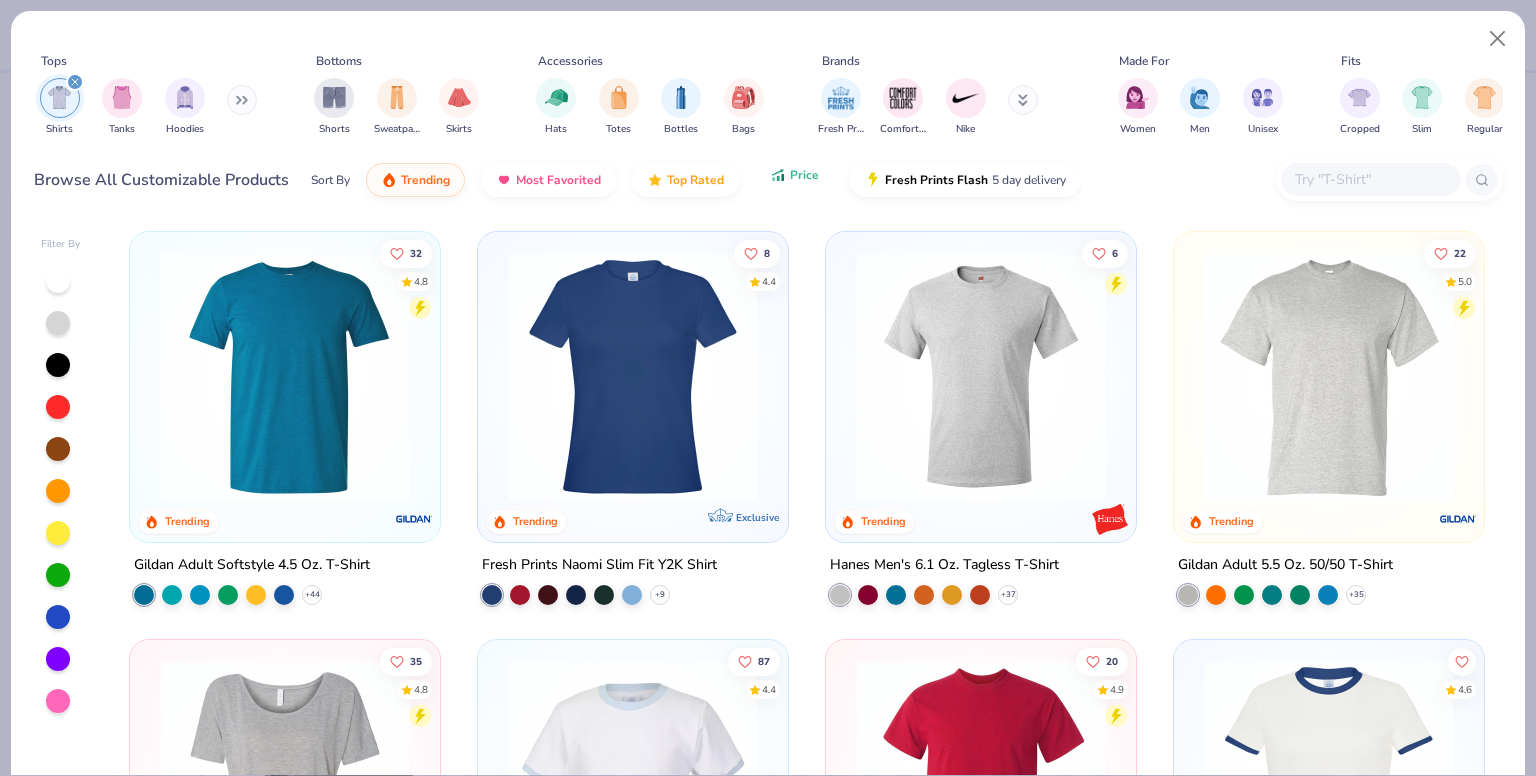 click on "Price" at bounding box center (794, 175) 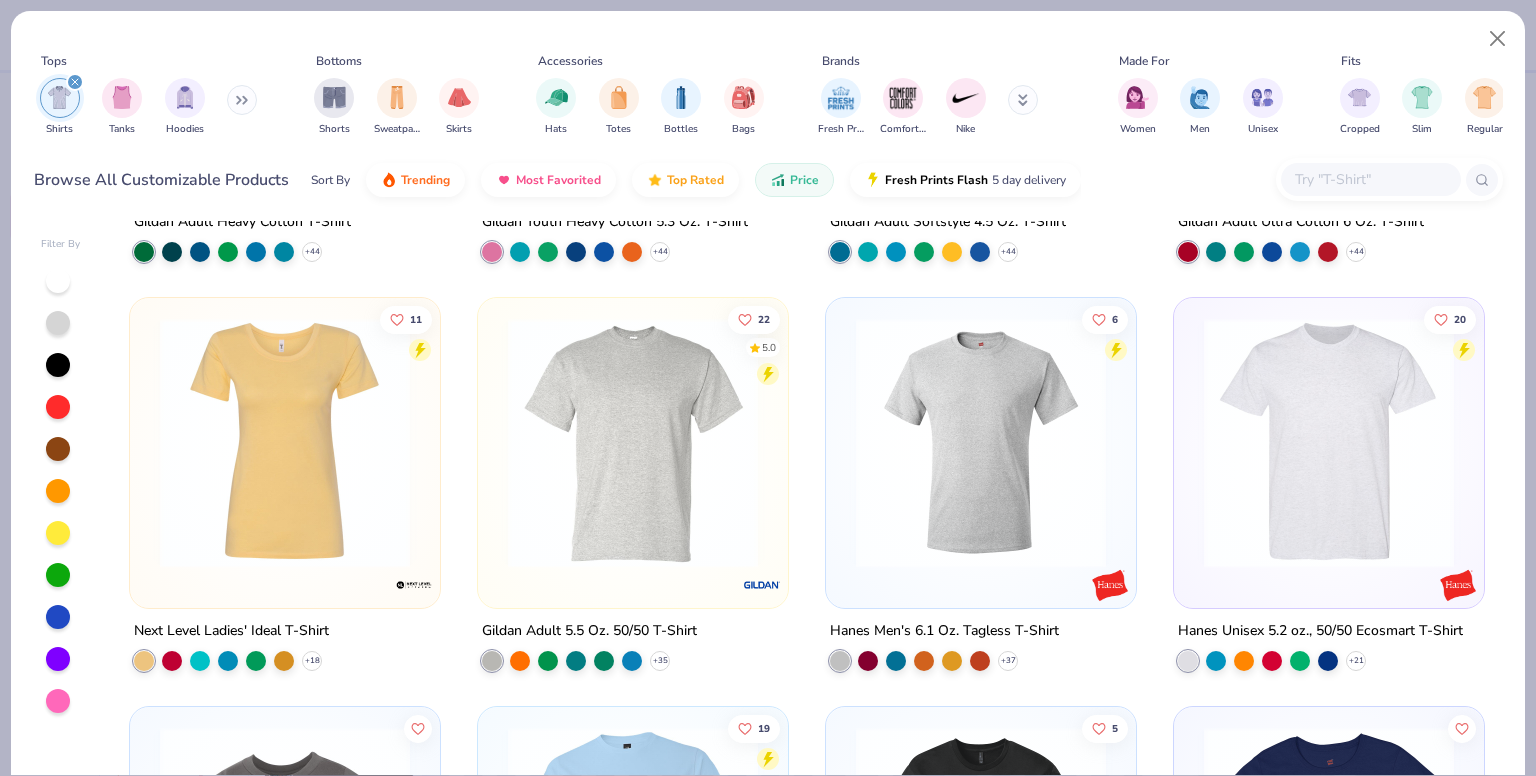 scroll, scrollTop: 384, scrollLeft: 0, axis: vertical 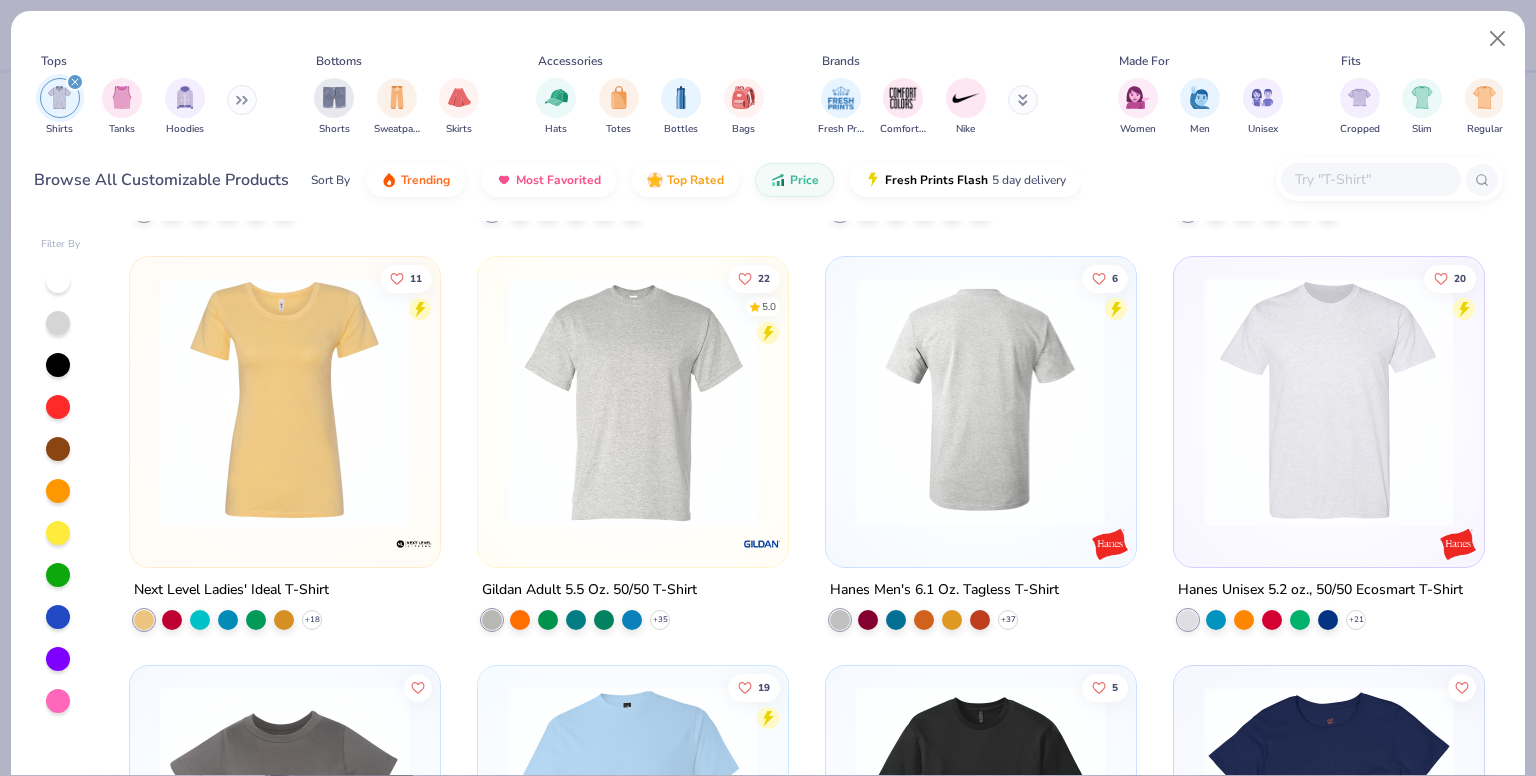 click at bounding box center [981, 402] 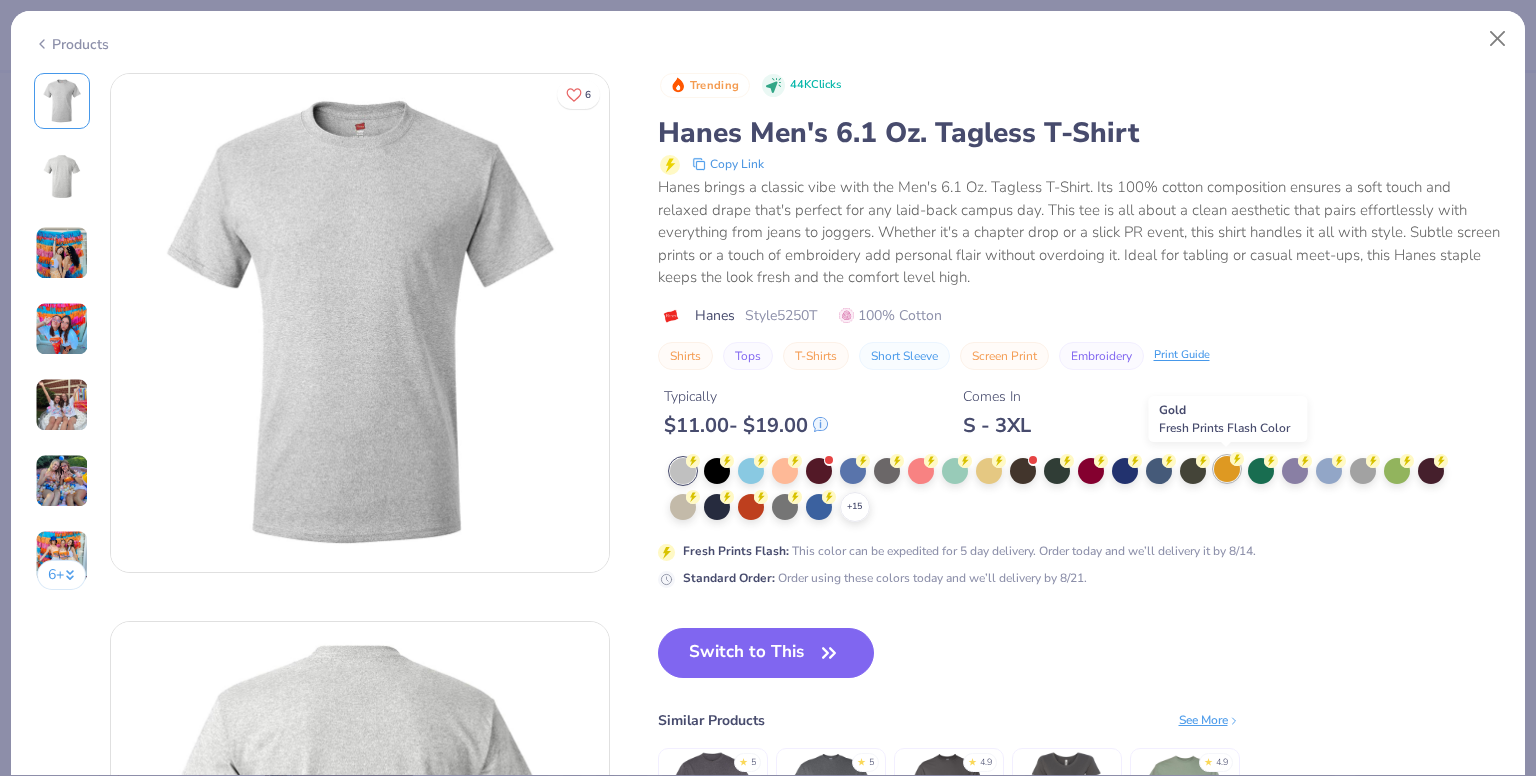 click at bounding box center [1227, 469] 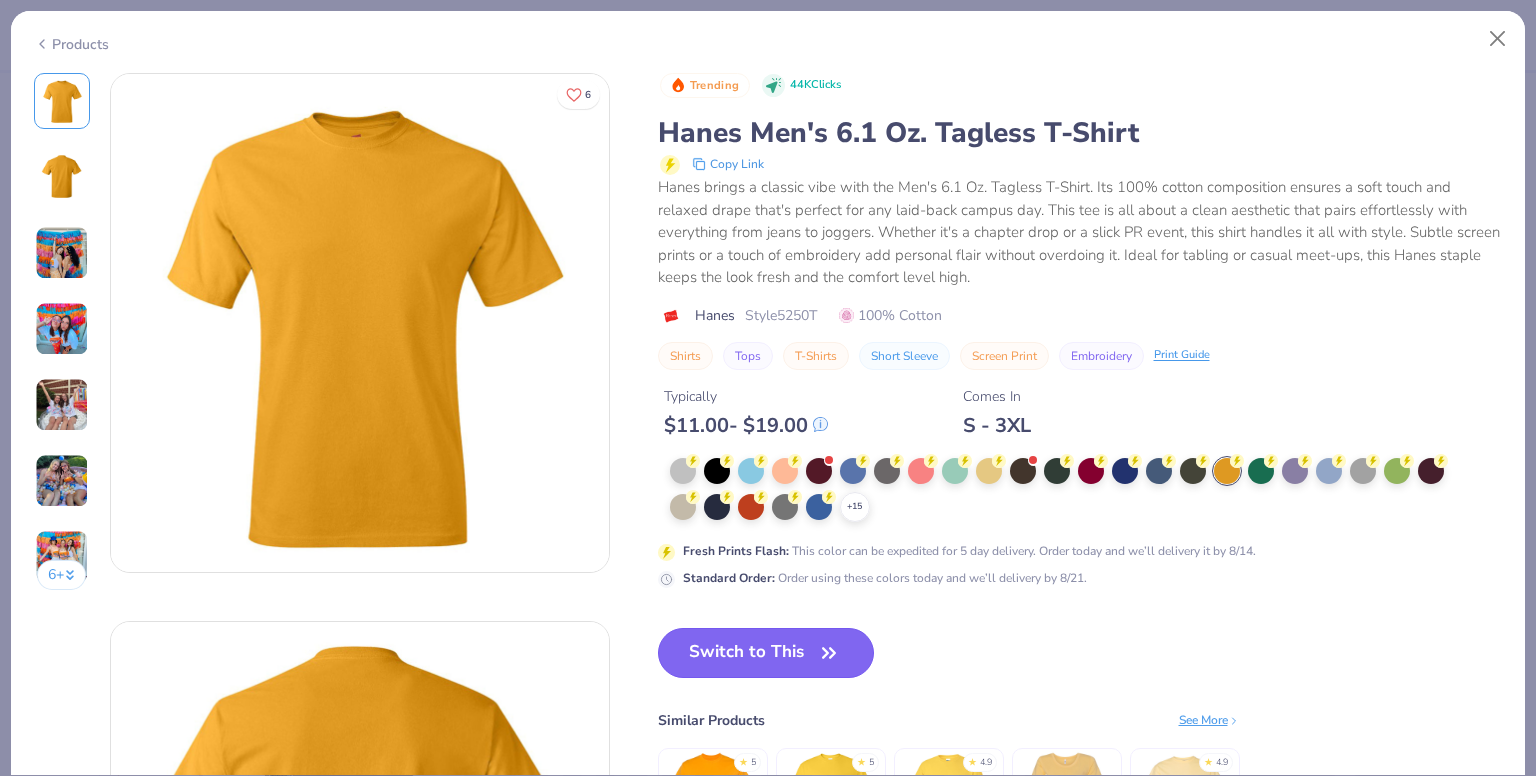click on "Switch to This" at bounding box center (766, 653) 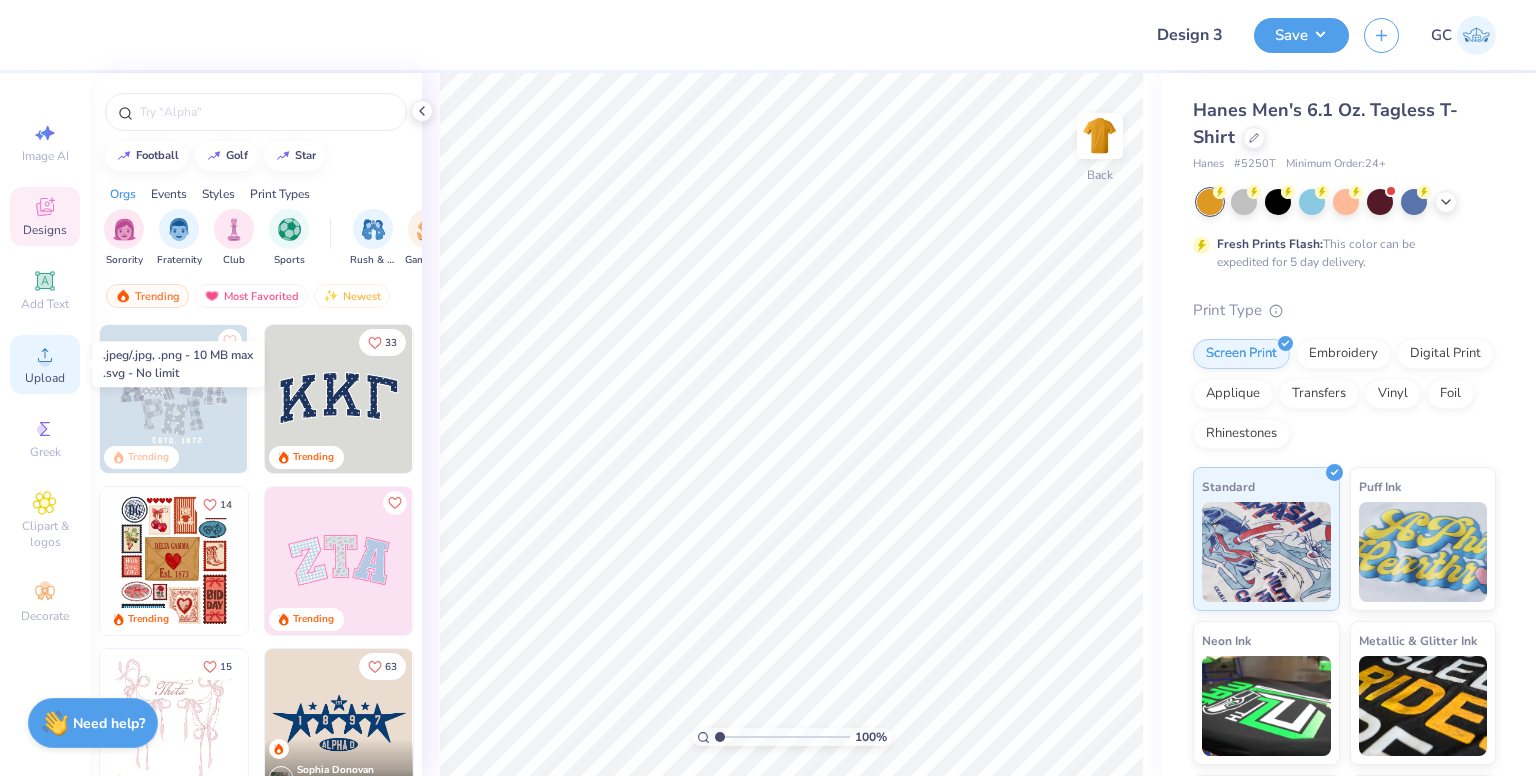 click on "Upload" at bounding box center (45, 364) 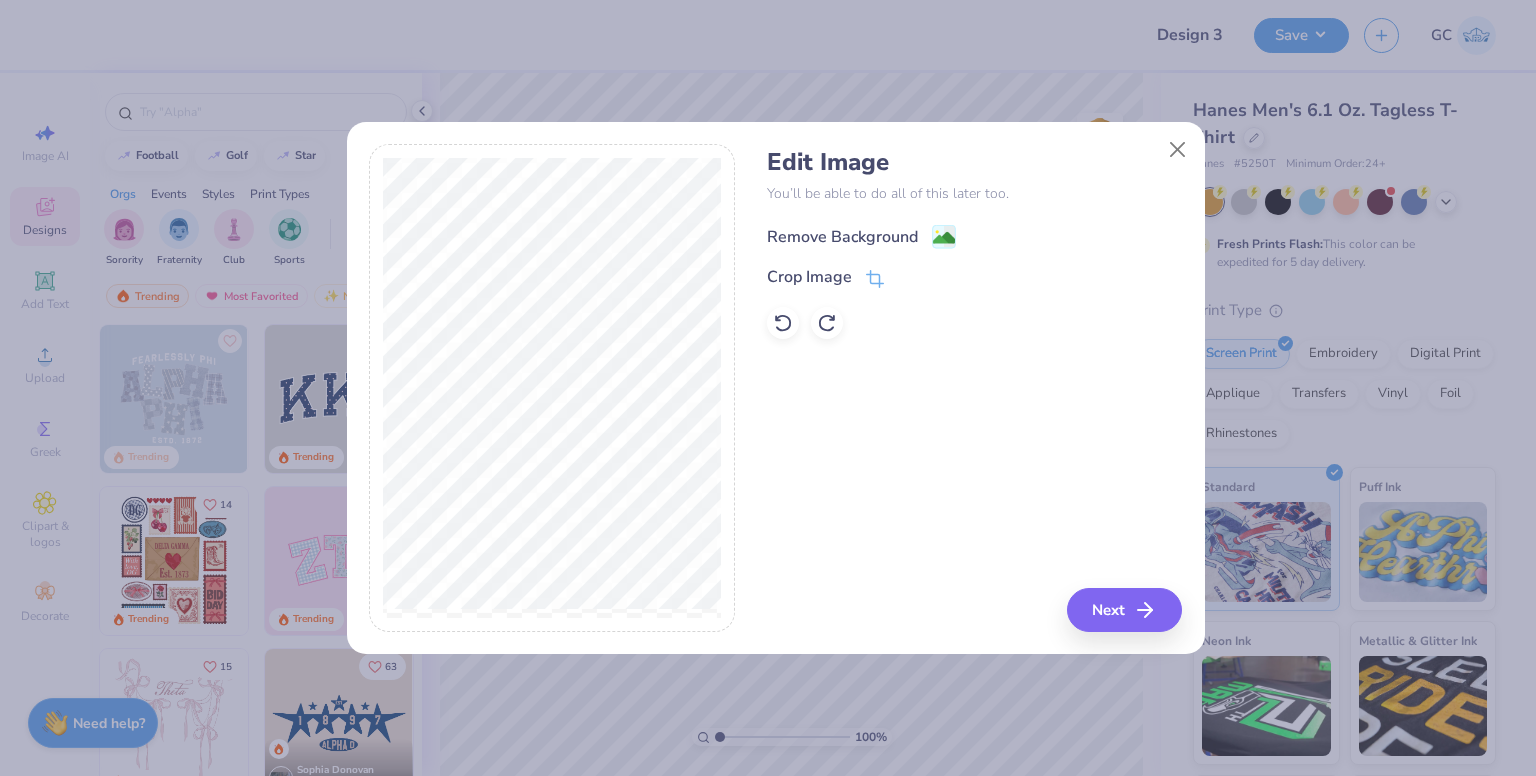 click 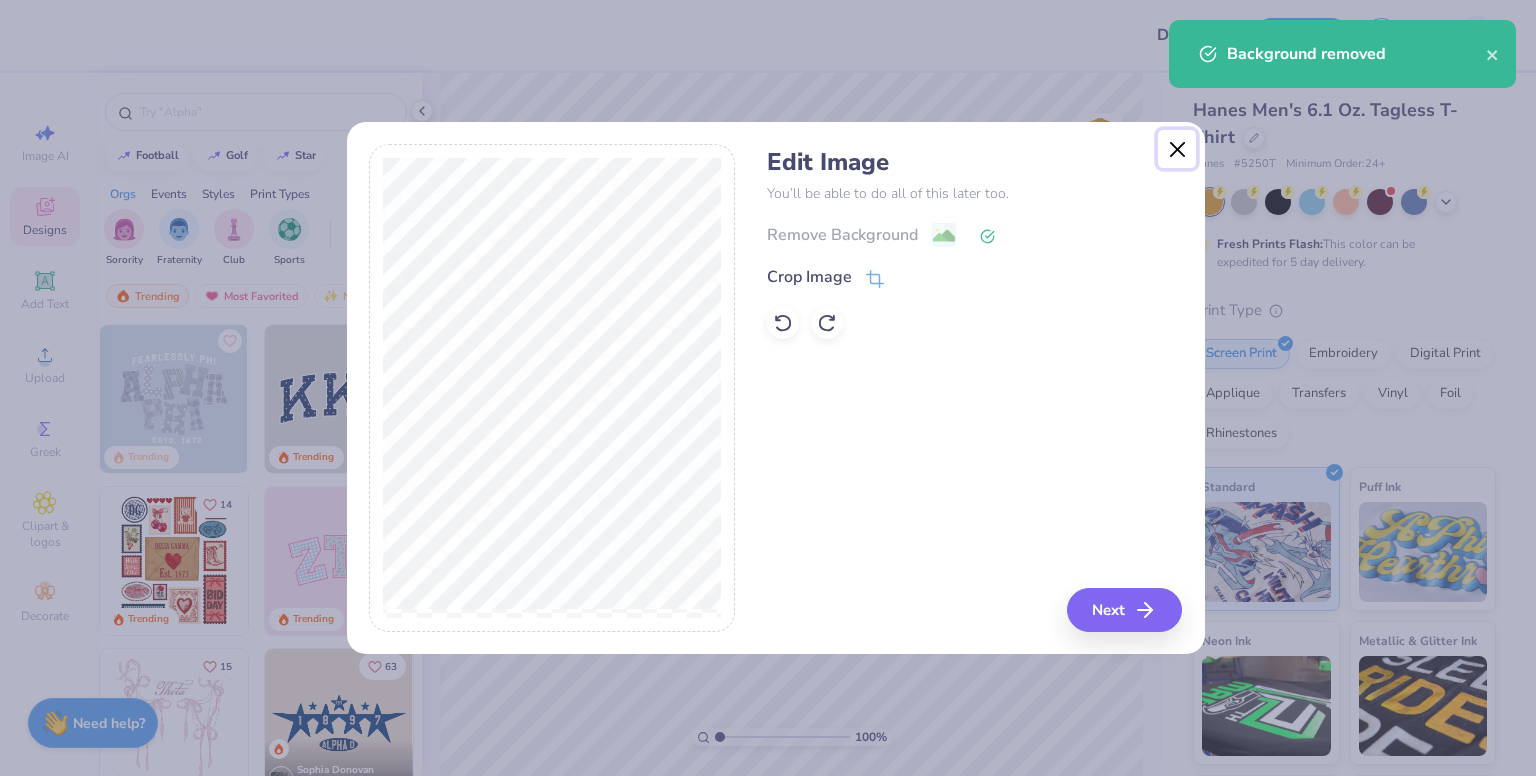 click at bounding box center [1177, 149] 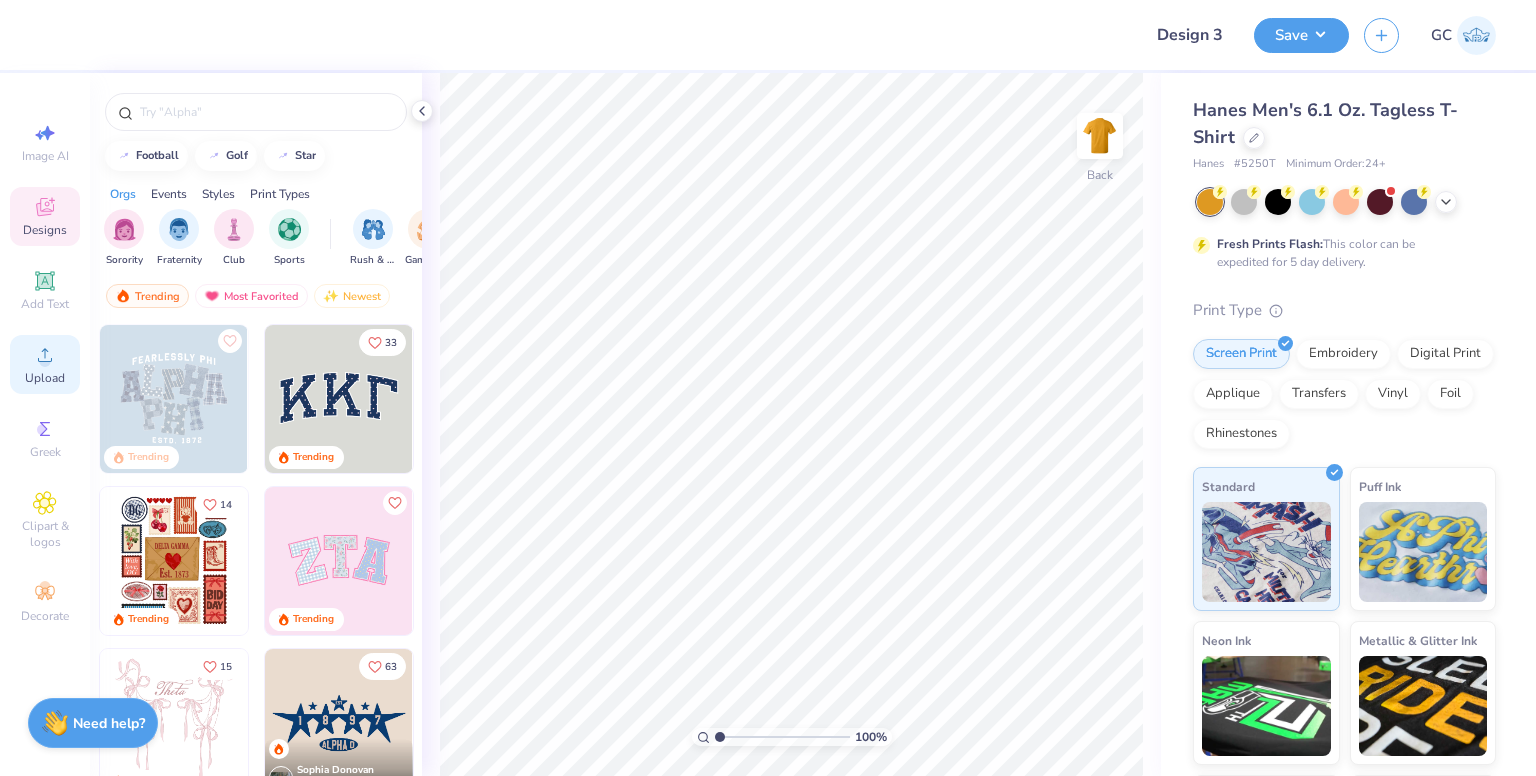 click 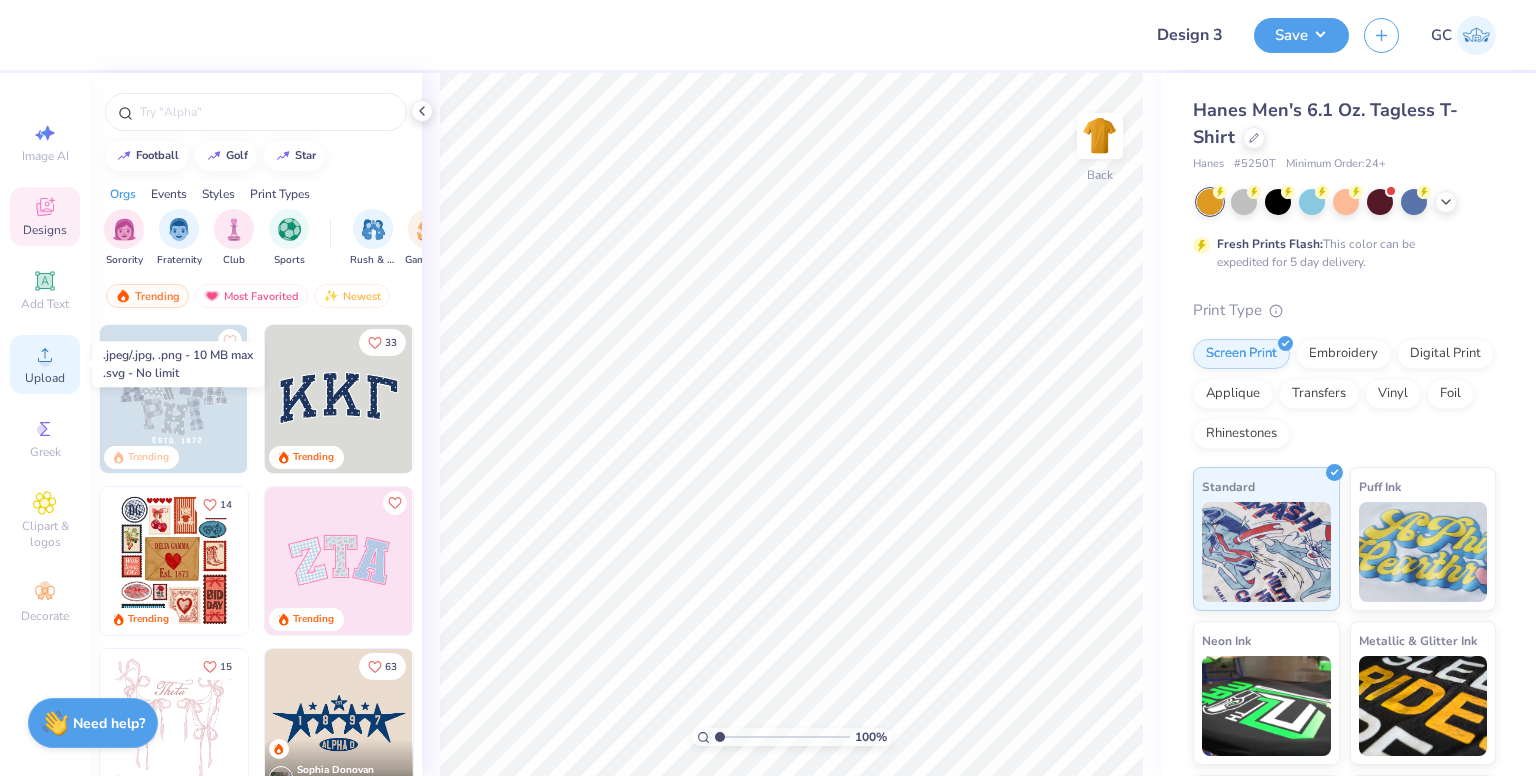 click 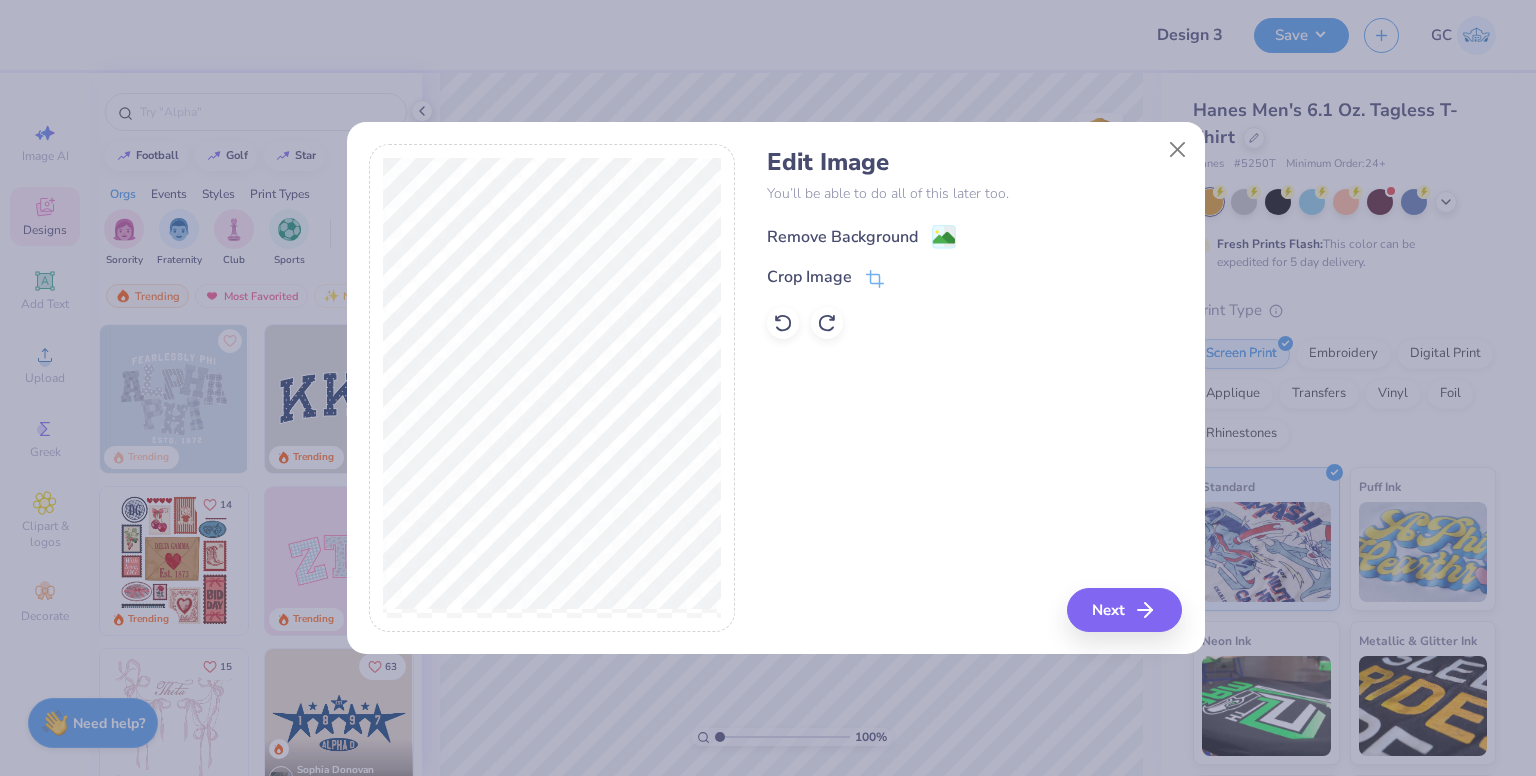 click 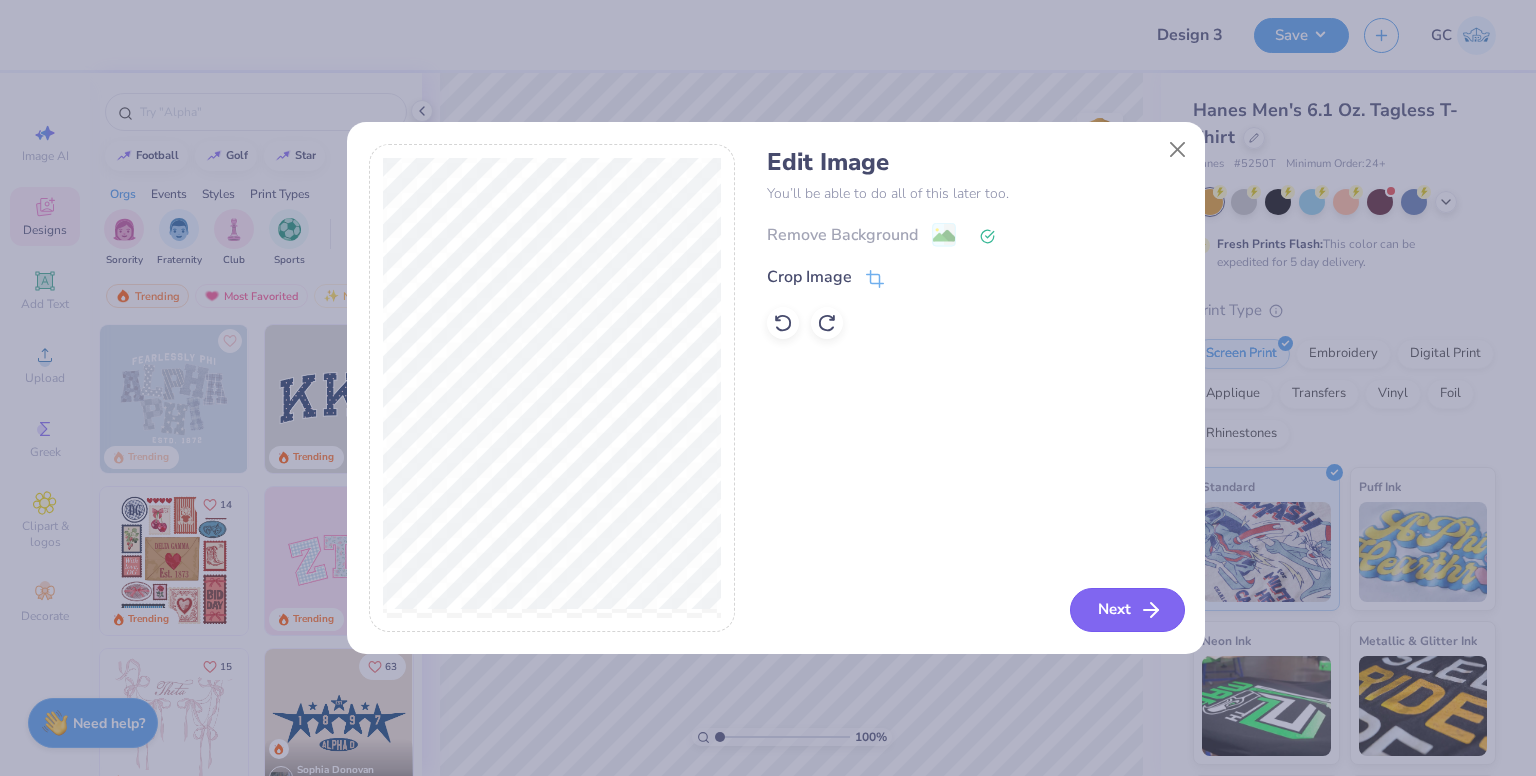 click on "Next" at bounding box center [1127, 610] 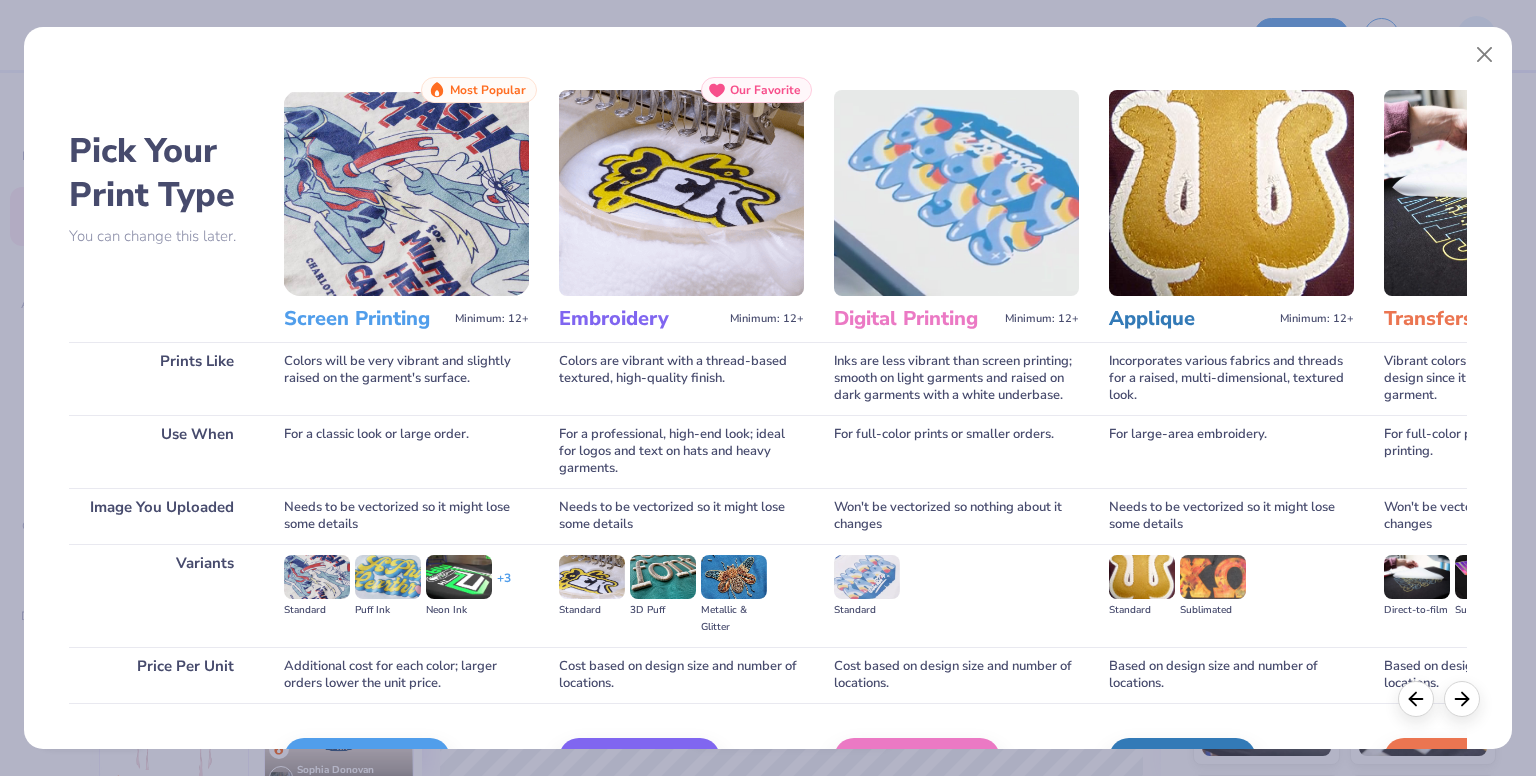 scroll, scrollTop: 120, scrollLeft: 0, axis: vertical 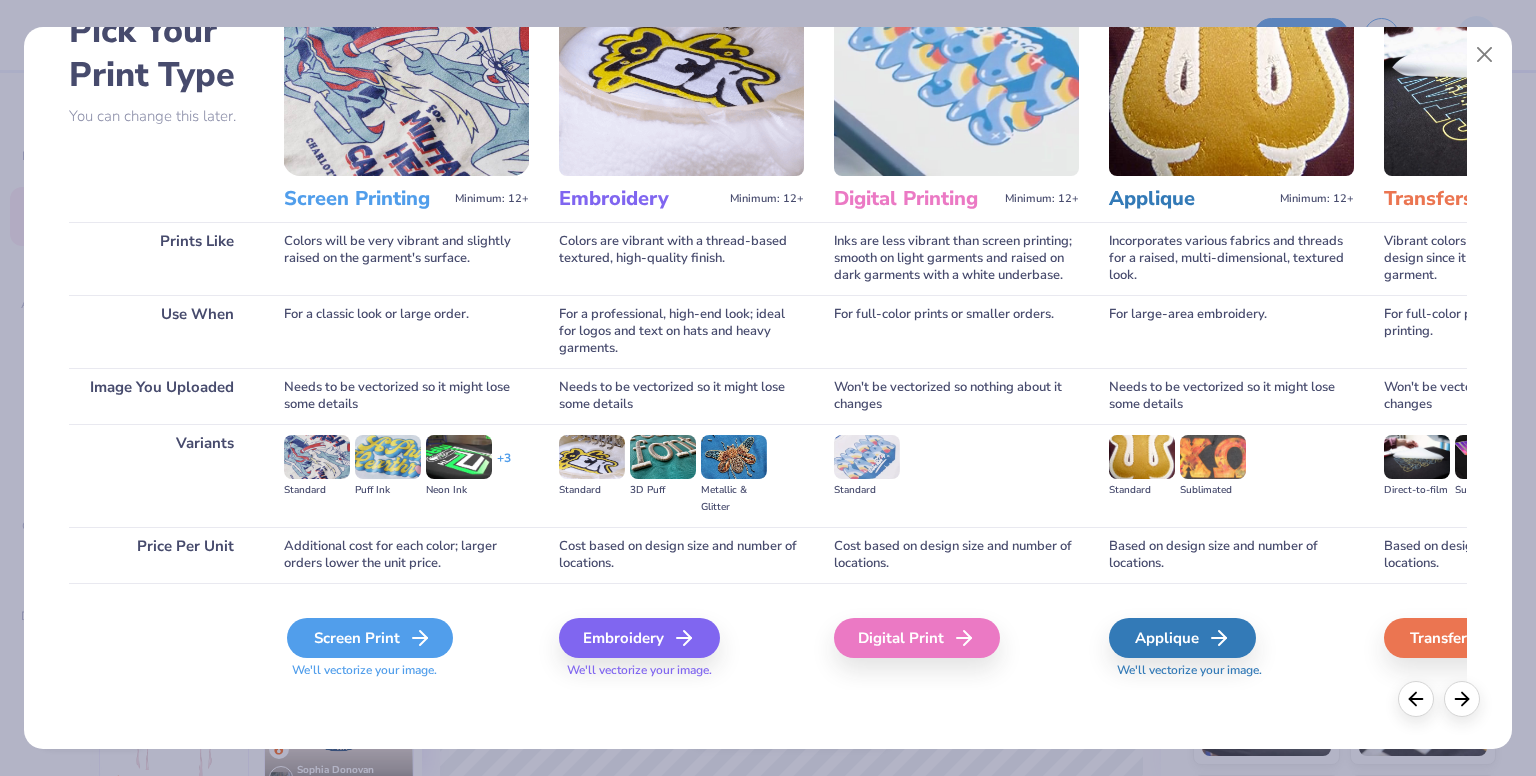 click on "Screen Print" at bounding box center [370, 638] 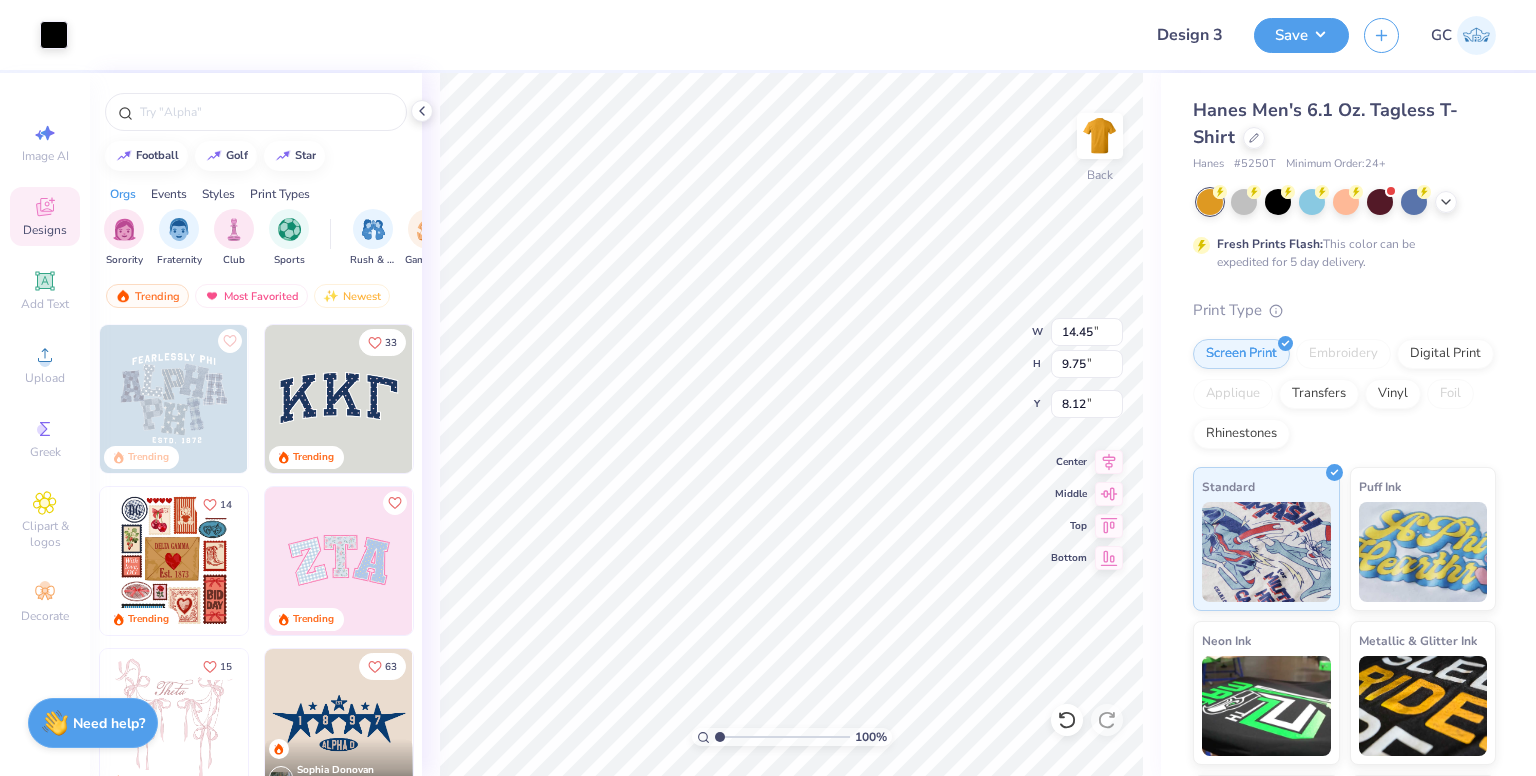 type on "4.25" 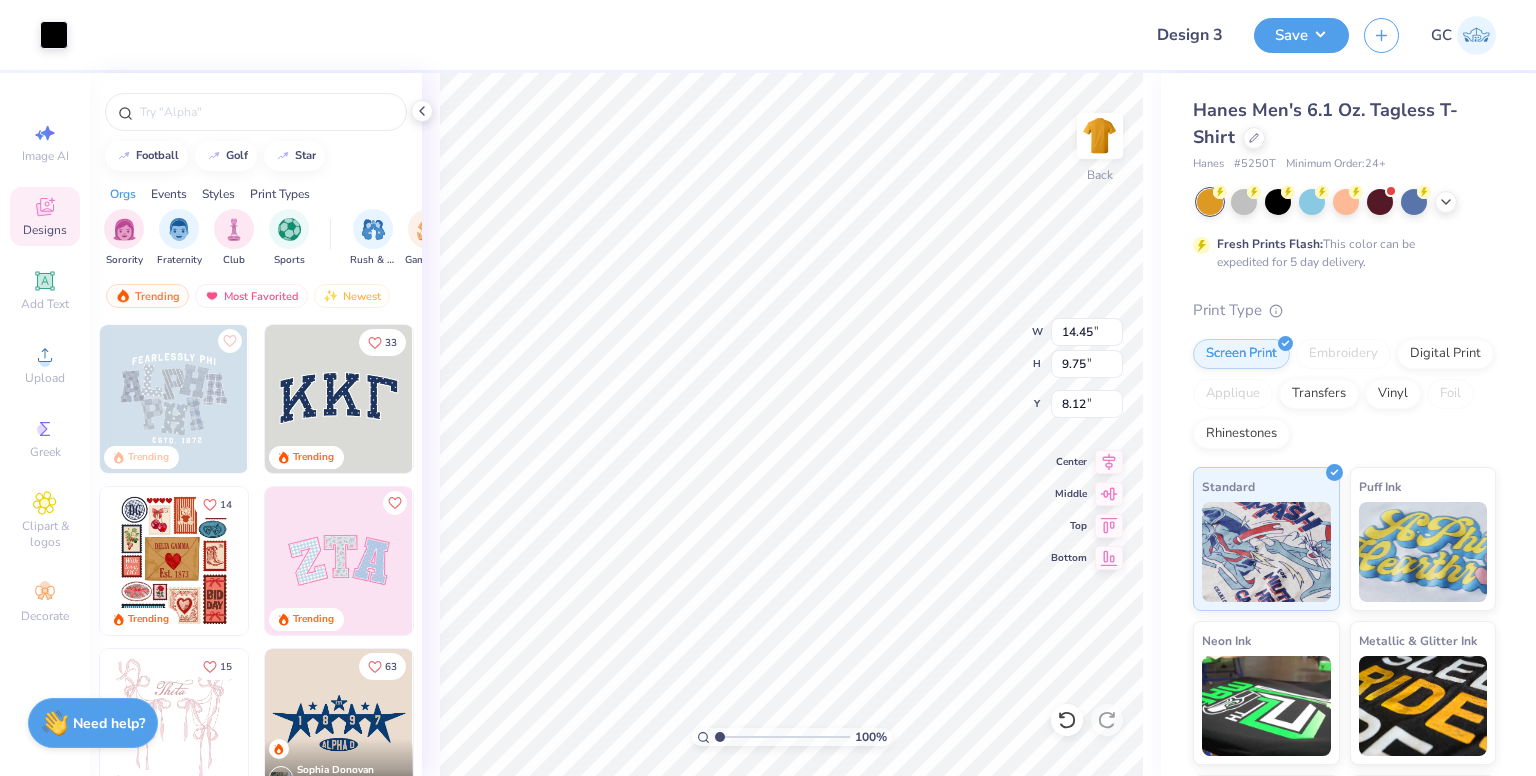 type on "2.87" 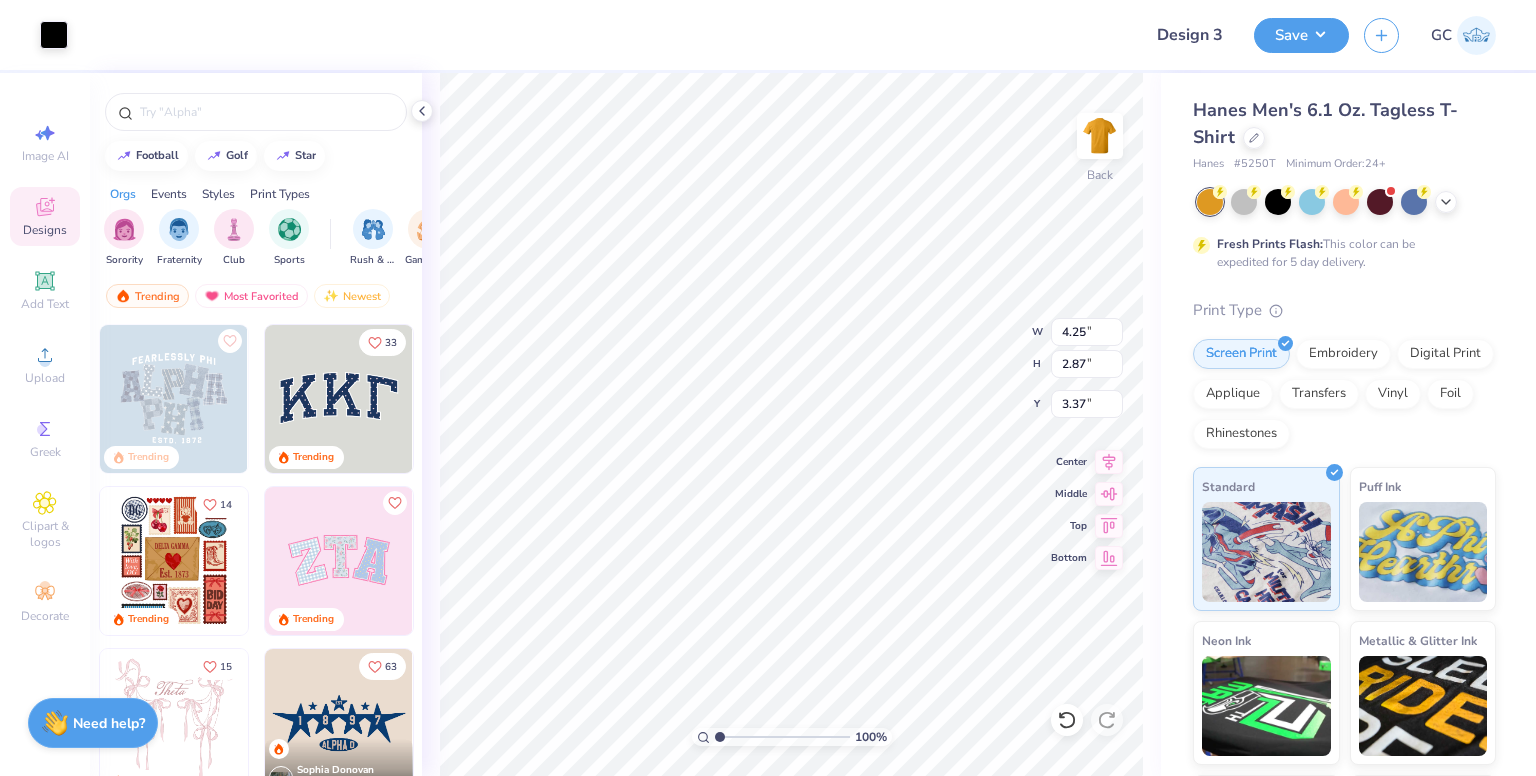type on "3.37" 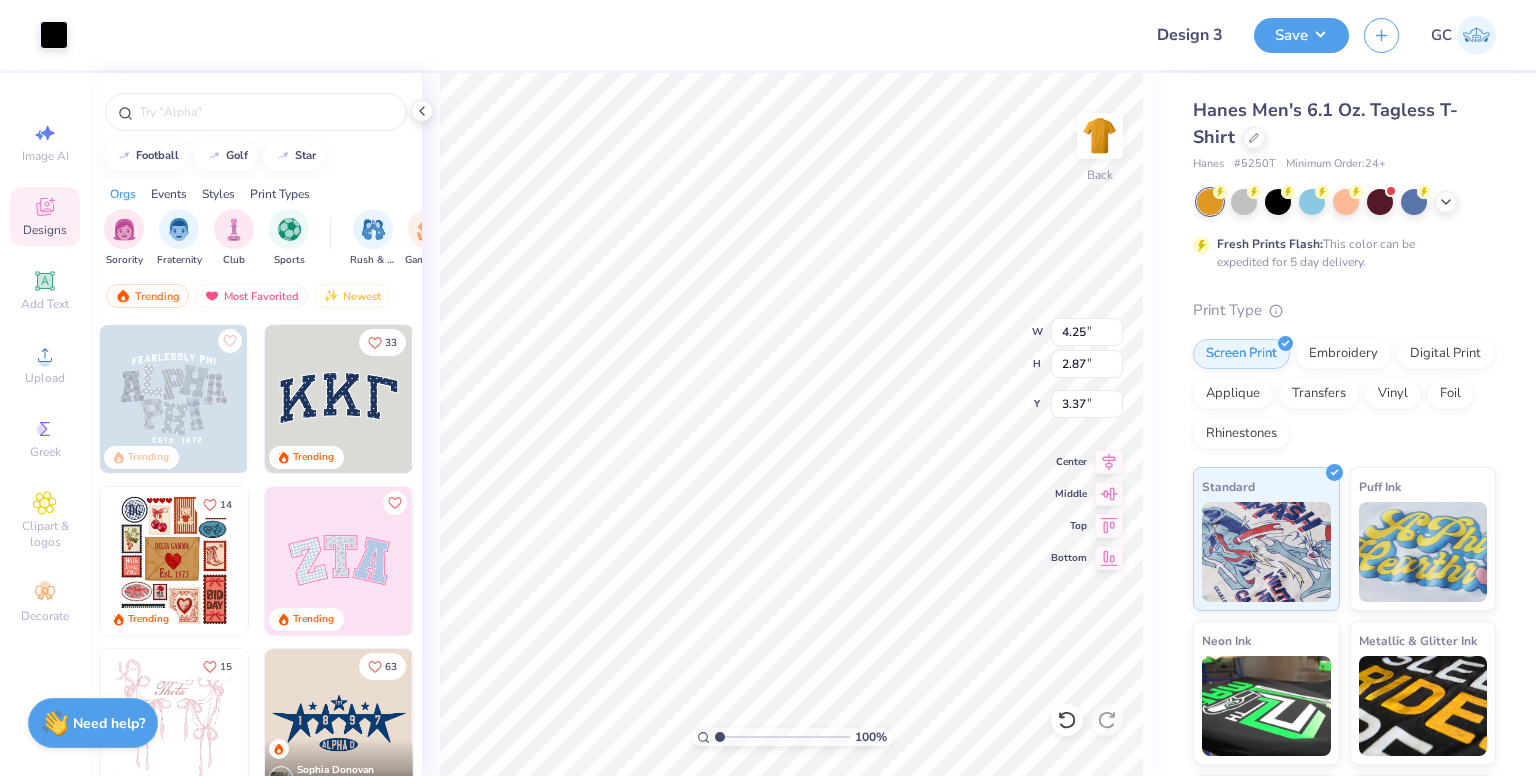 type on "2.46" 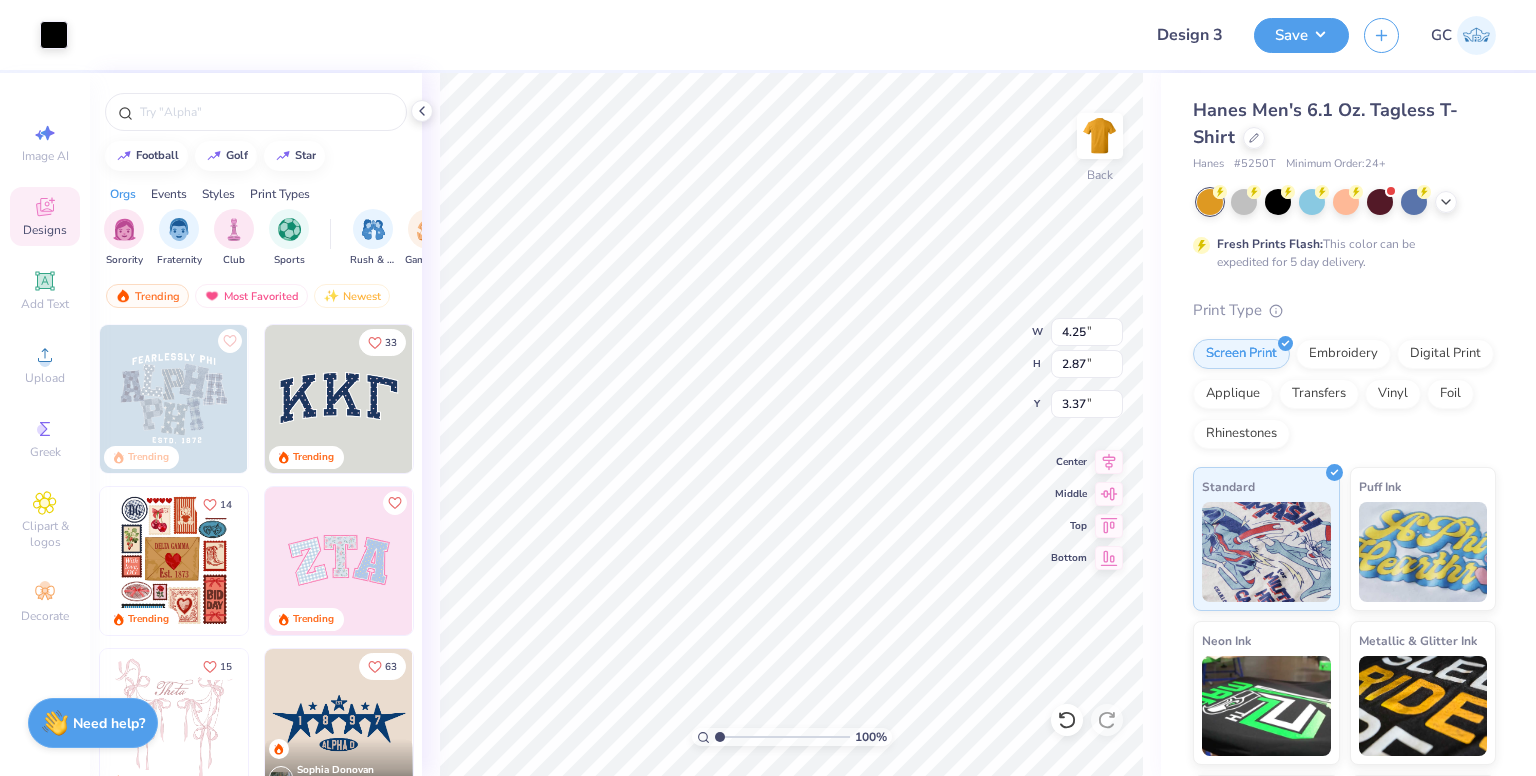 type on "1.66" 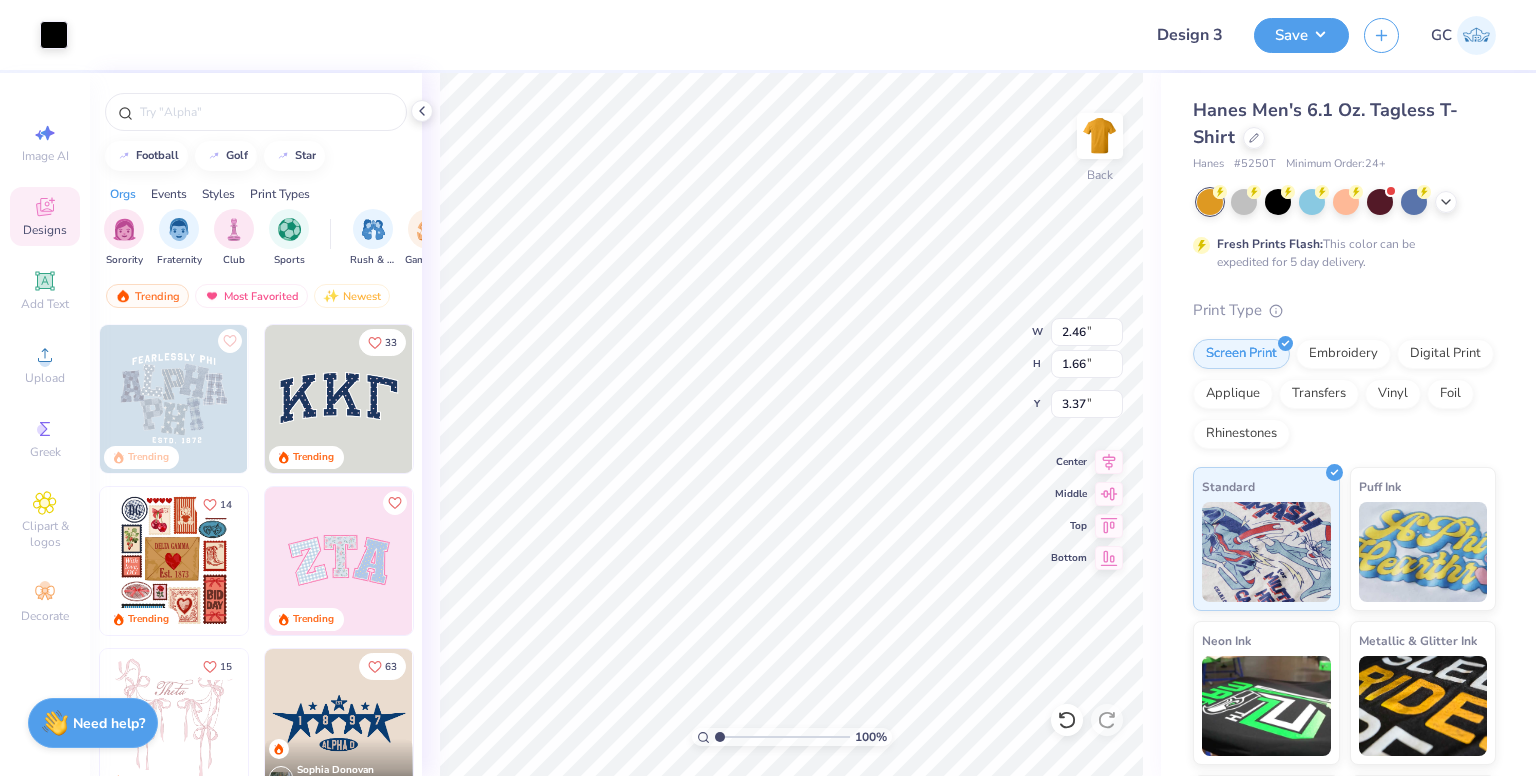 type on "3.53" 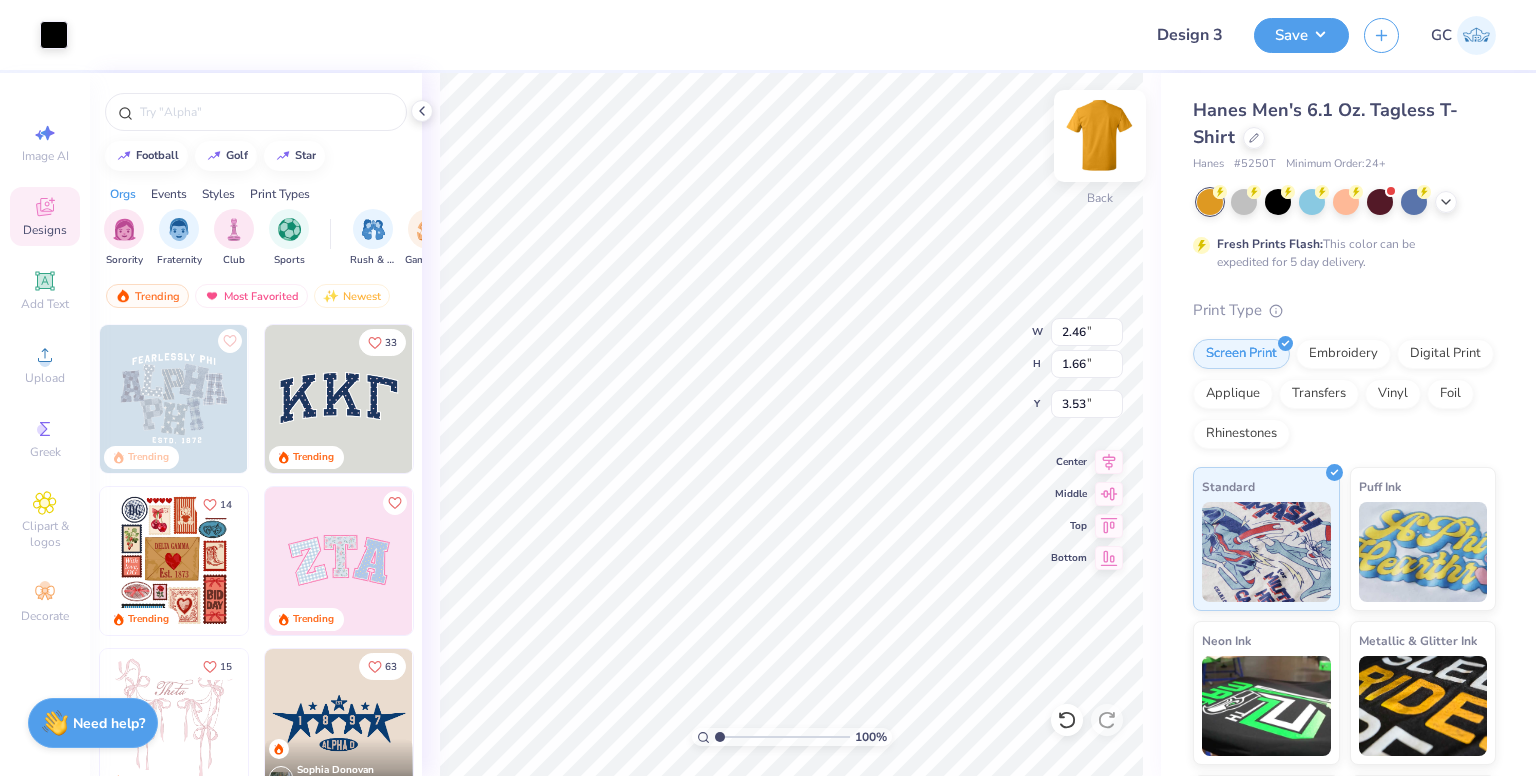 click at bounding box center [1100, 136] 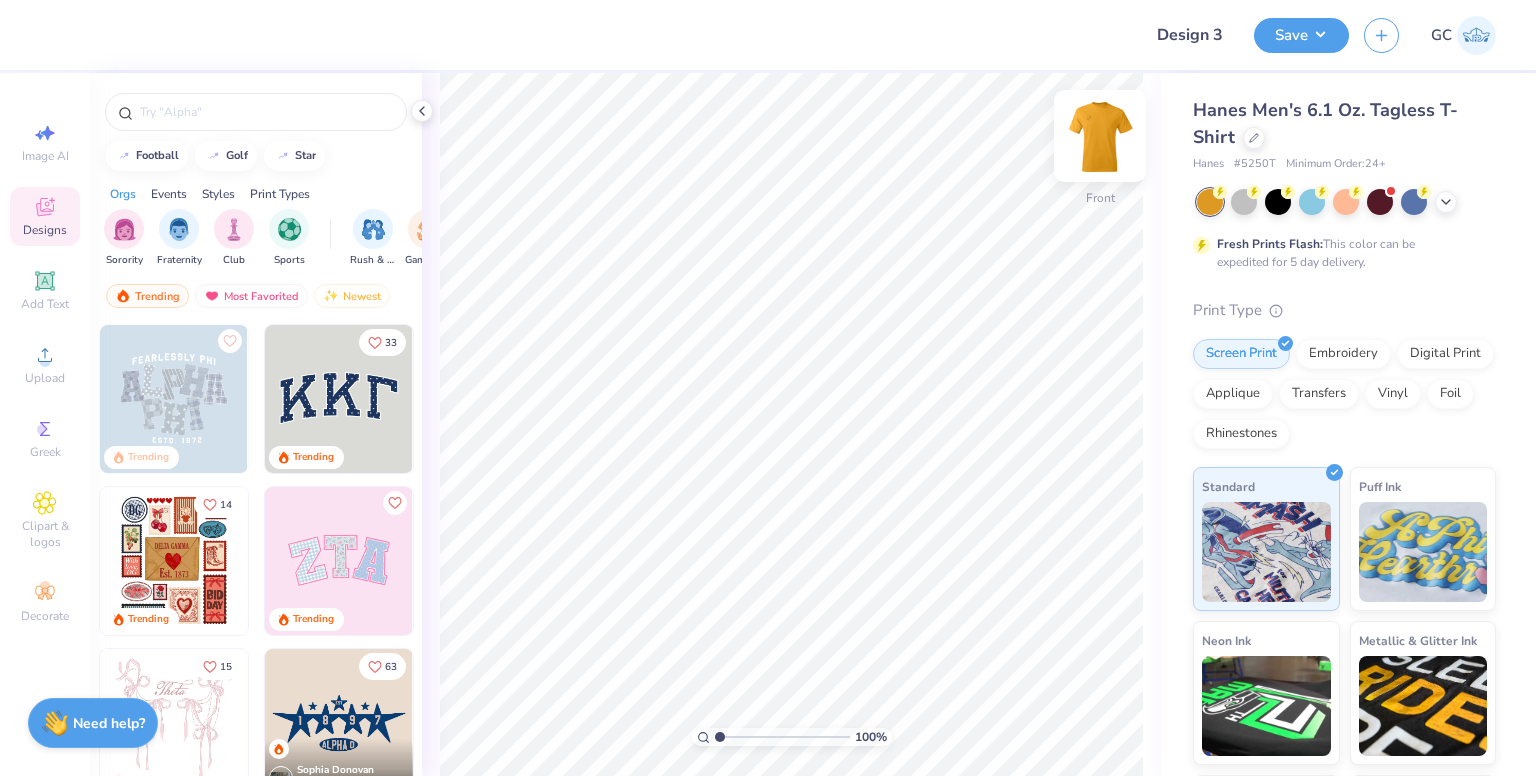 click at bounding box center [1100, 136] 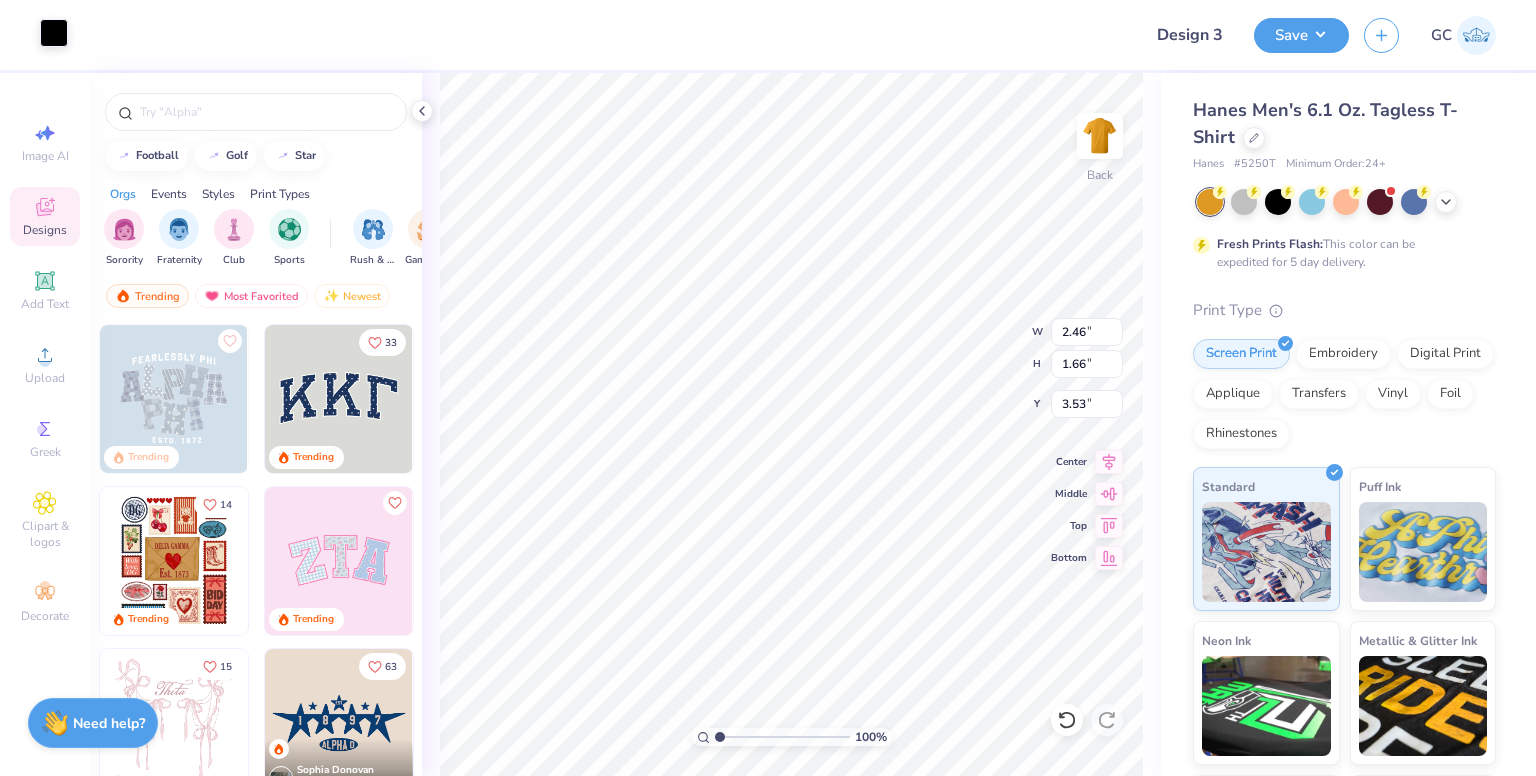 click at bounding box center (54, 33) 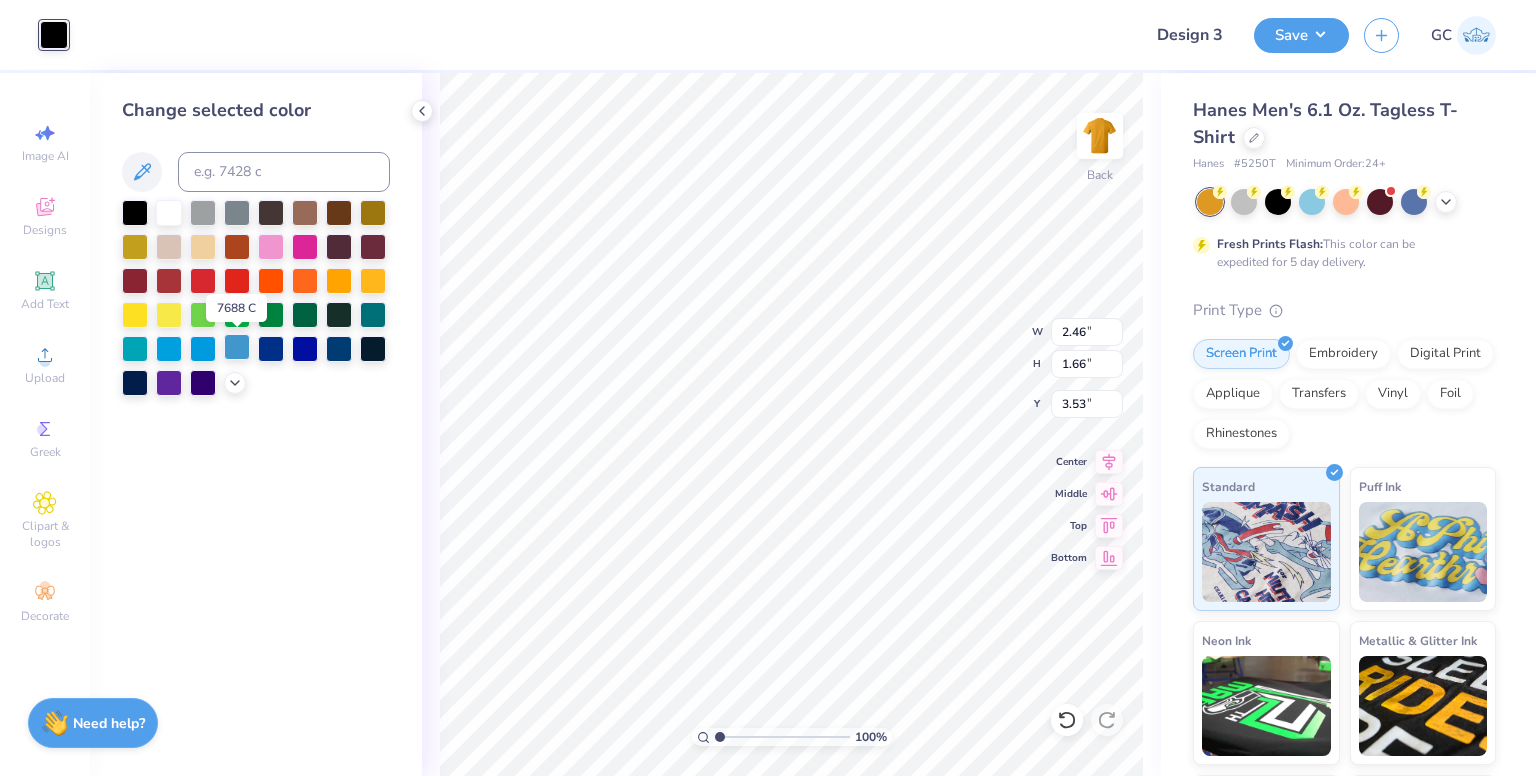 click at bounding box center [237, 347] 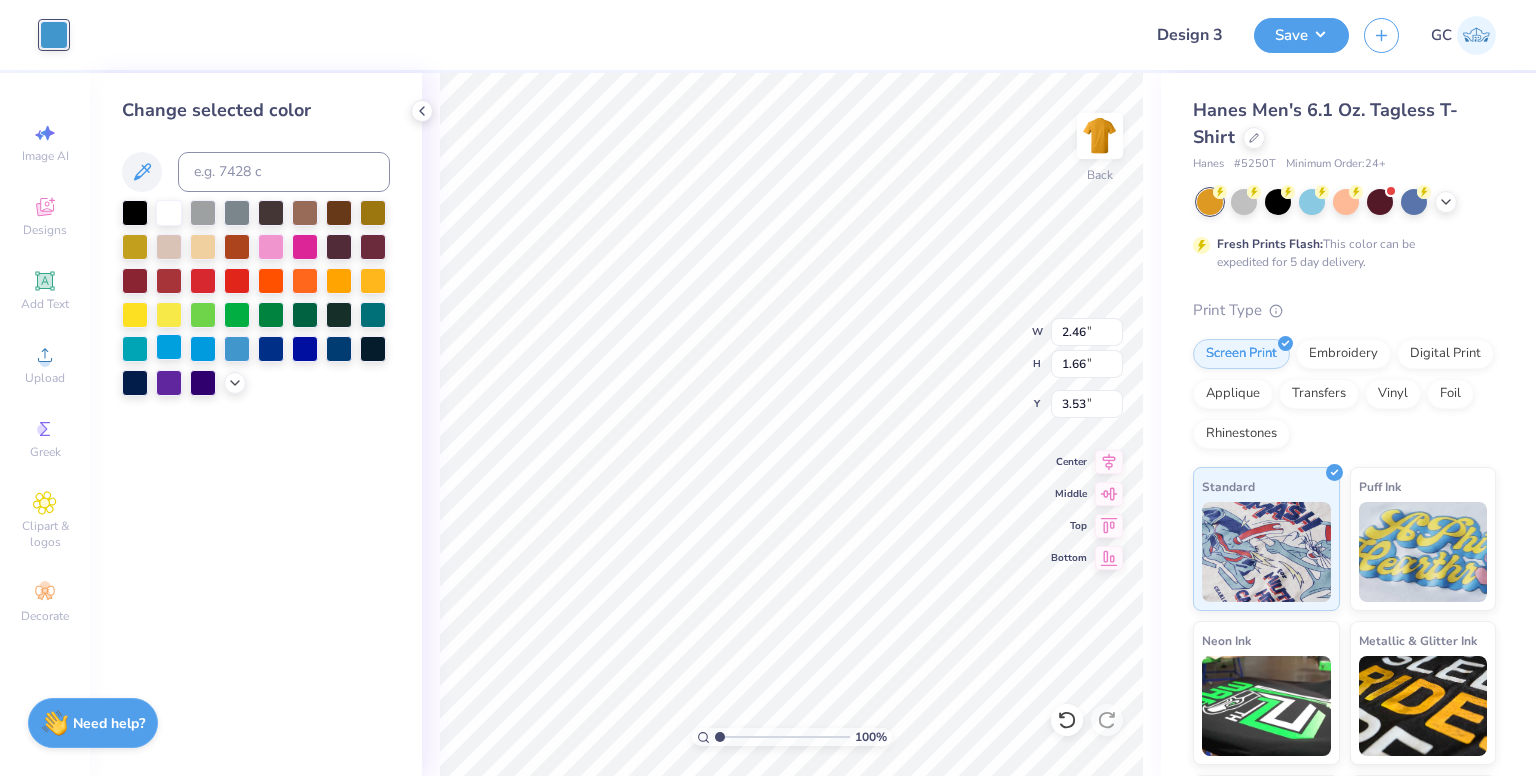 click at bounding box center [169, 347] 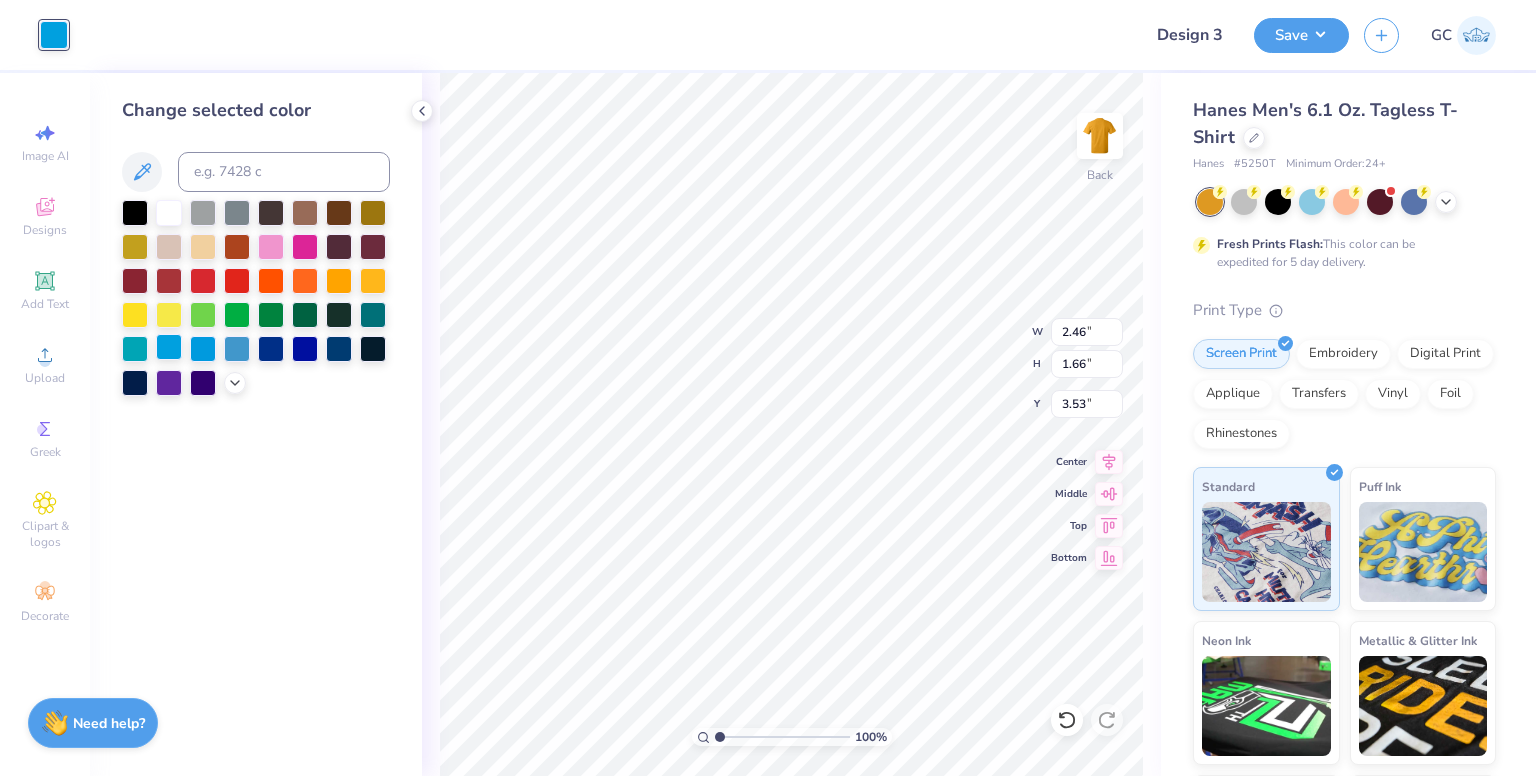 click at bounding box center (169, 347) 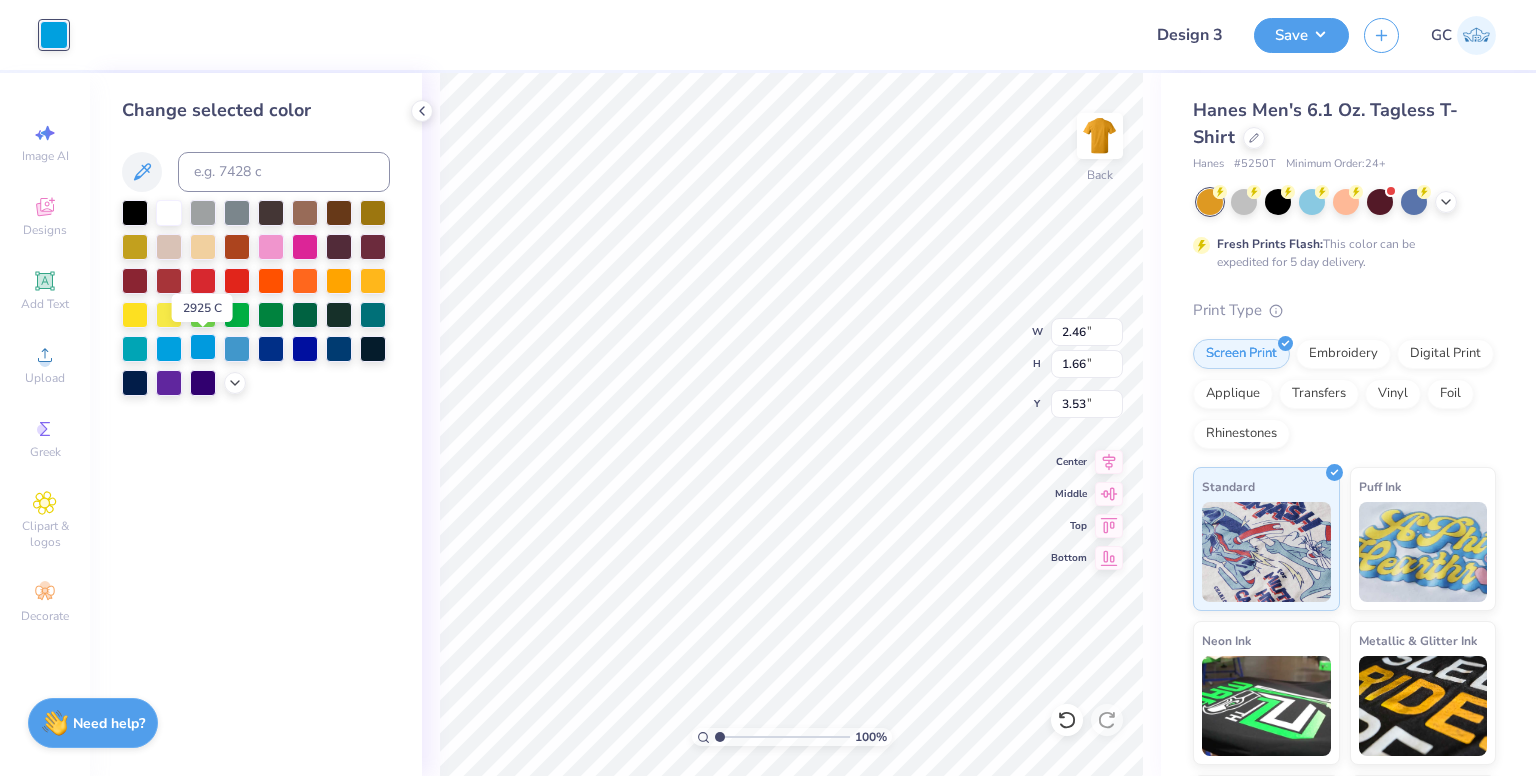 click at bounding box center [203, 347] 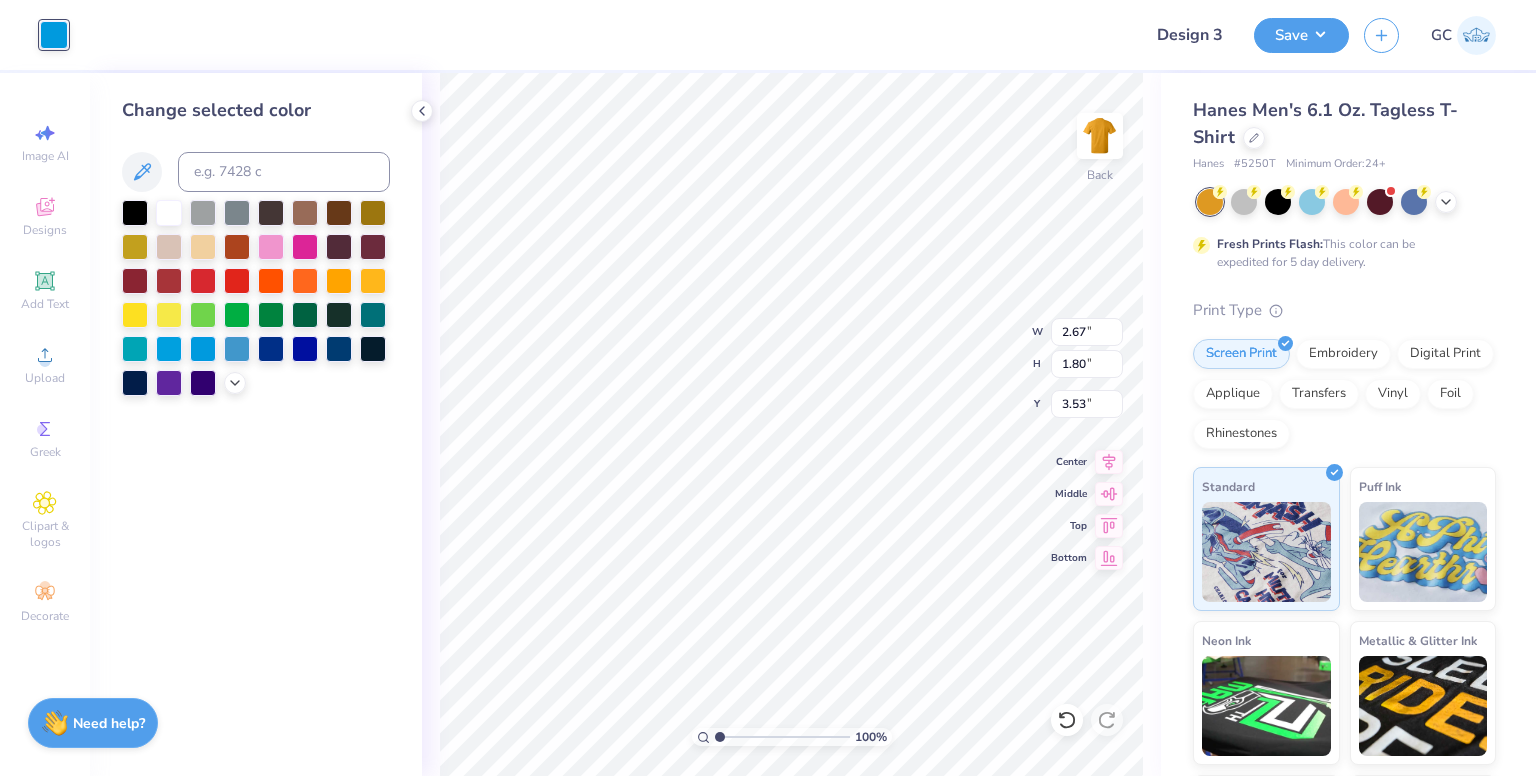 type on "2.67" 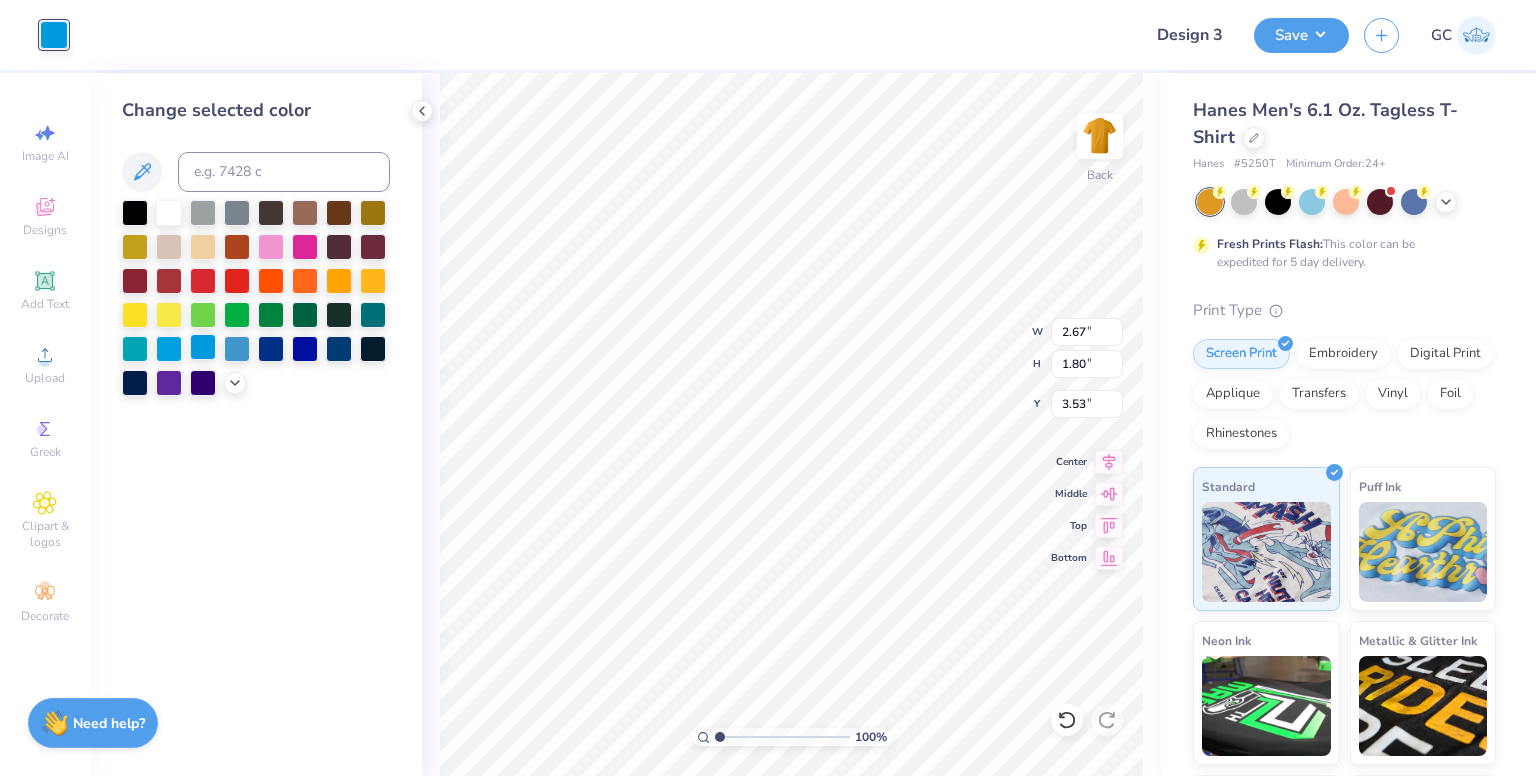 click at bounding box center (203, 347) 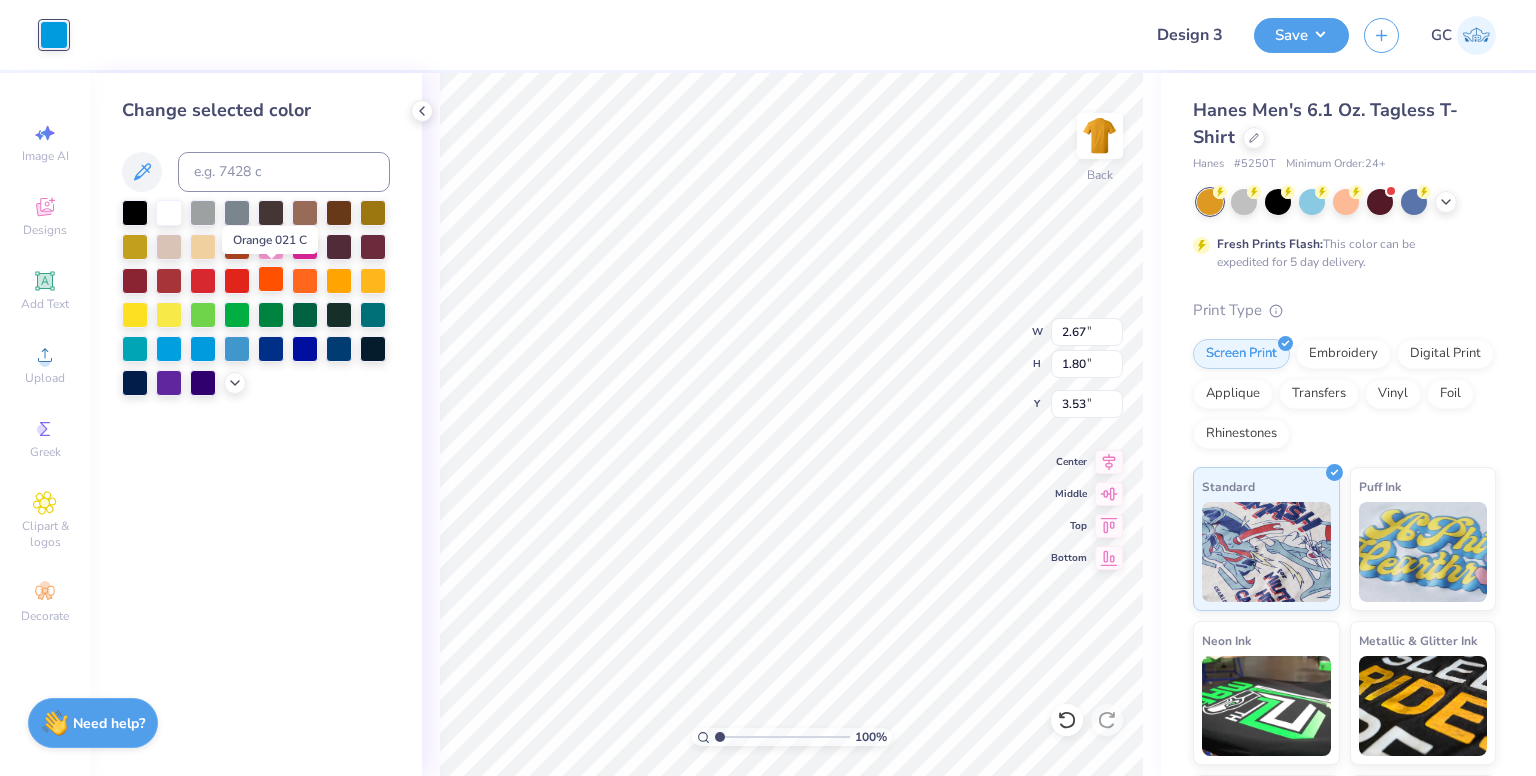 click at bounding box center [271, 279] 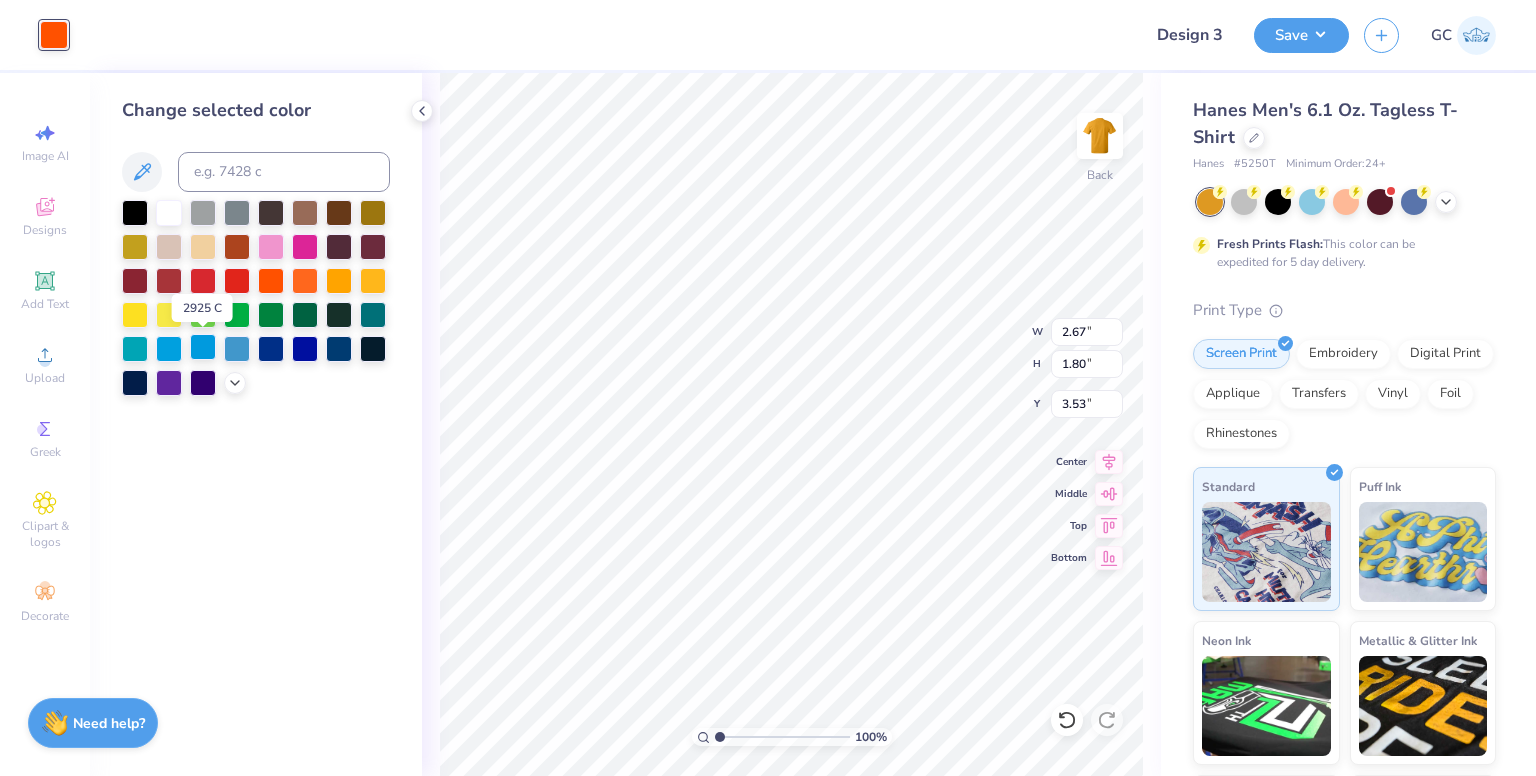 click at bounding box center (203, 347) 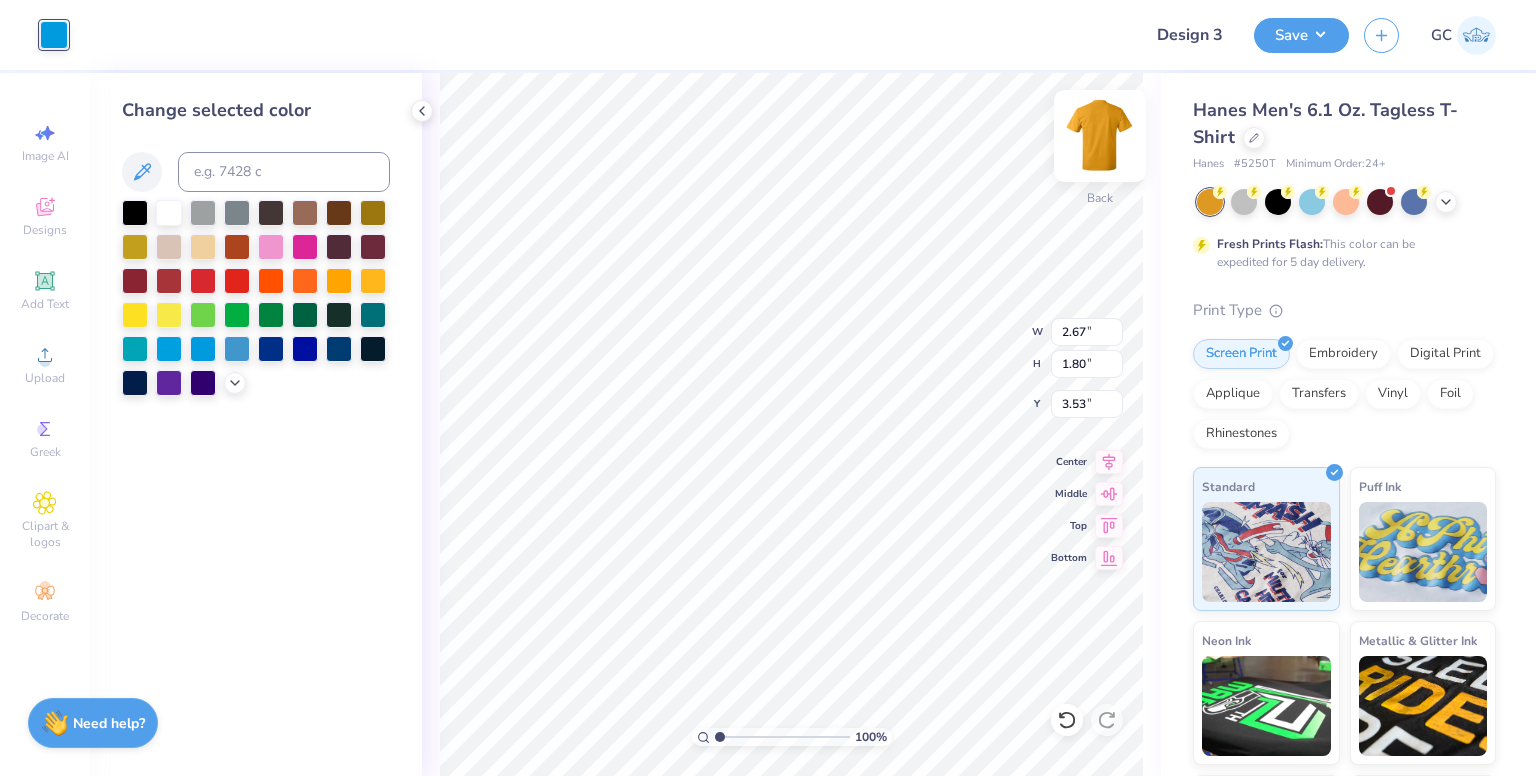 click at bounding box center [1100, 136] 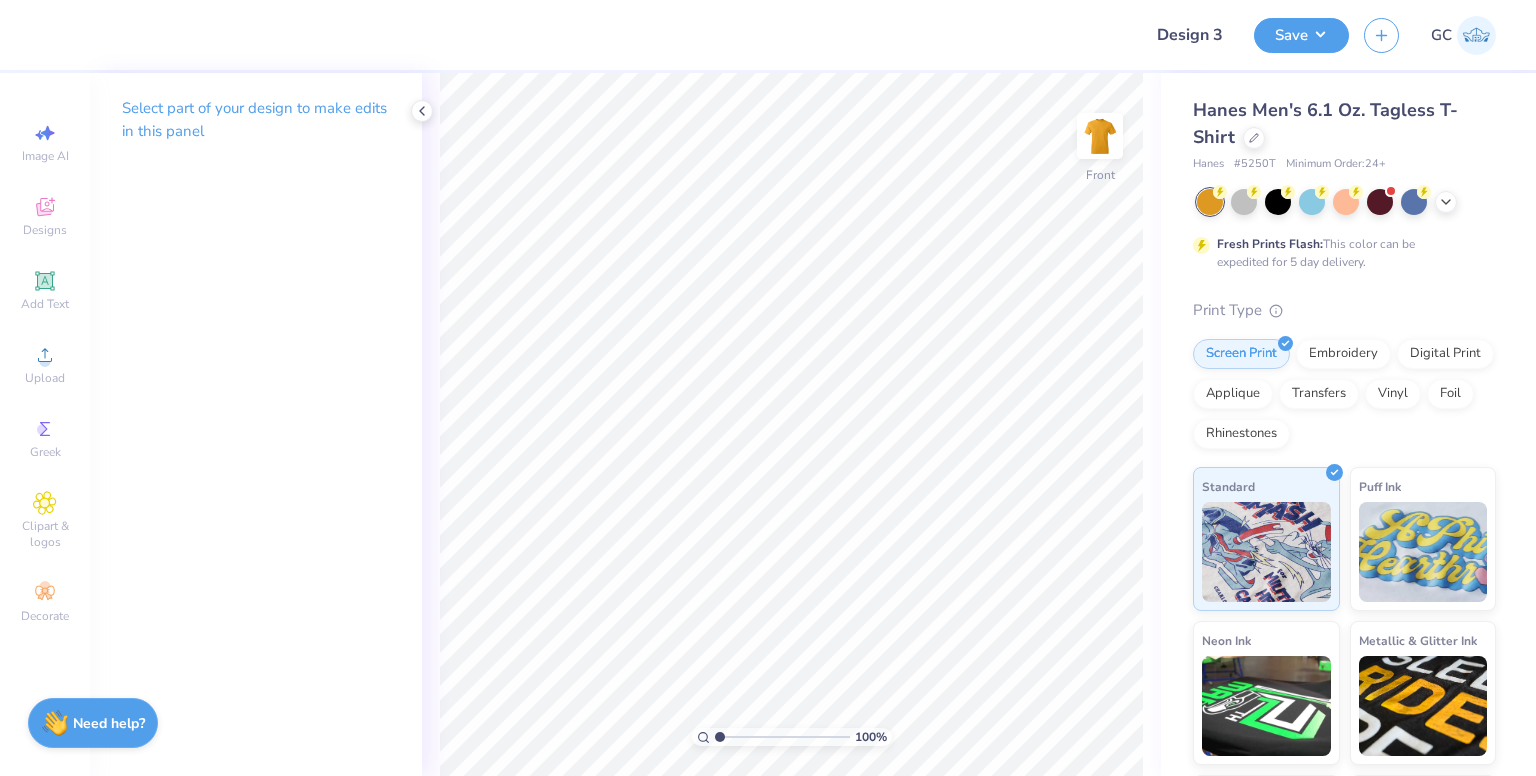 click 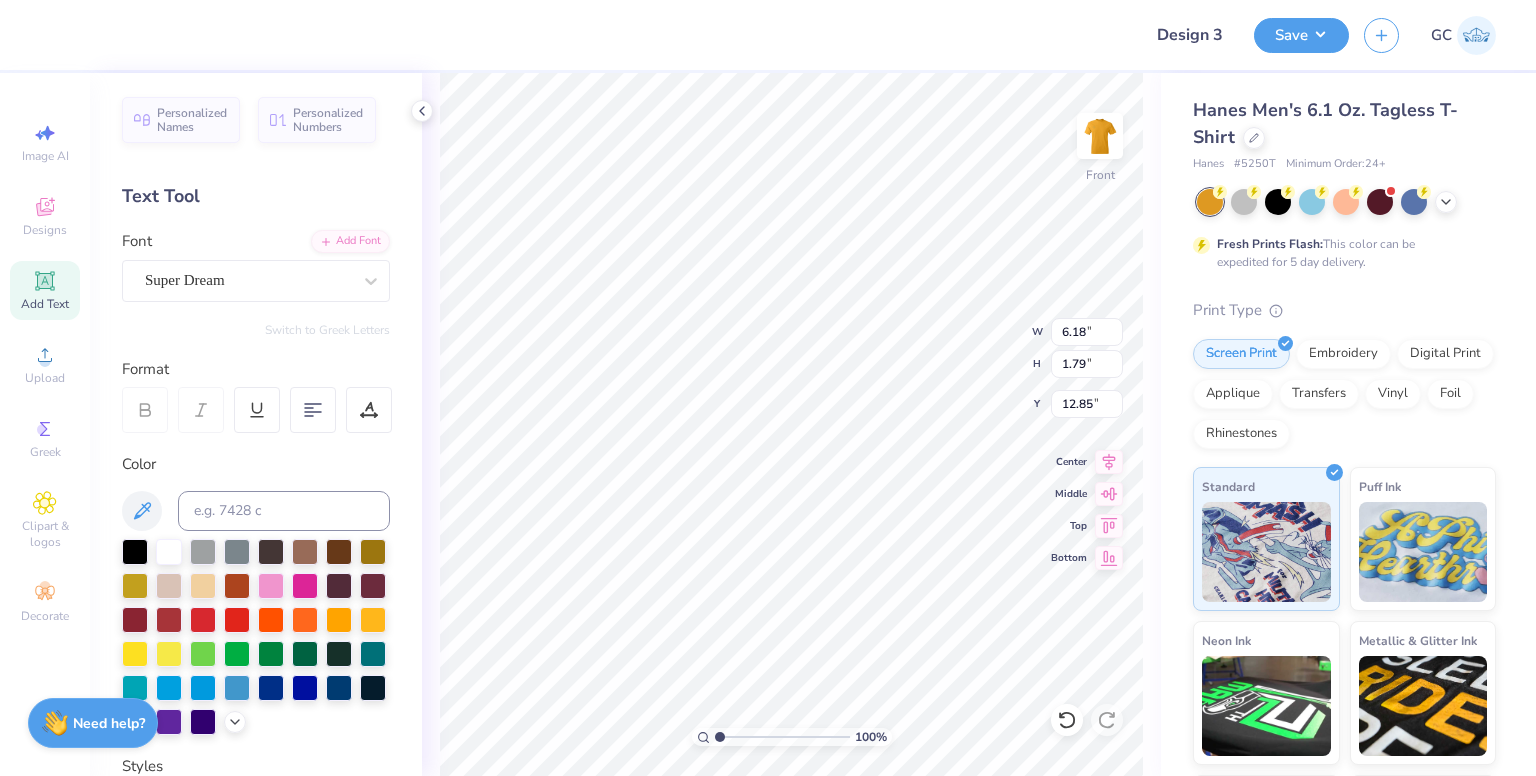 scroll, scrollTop: 16, scrollLeft: 2, axis: both 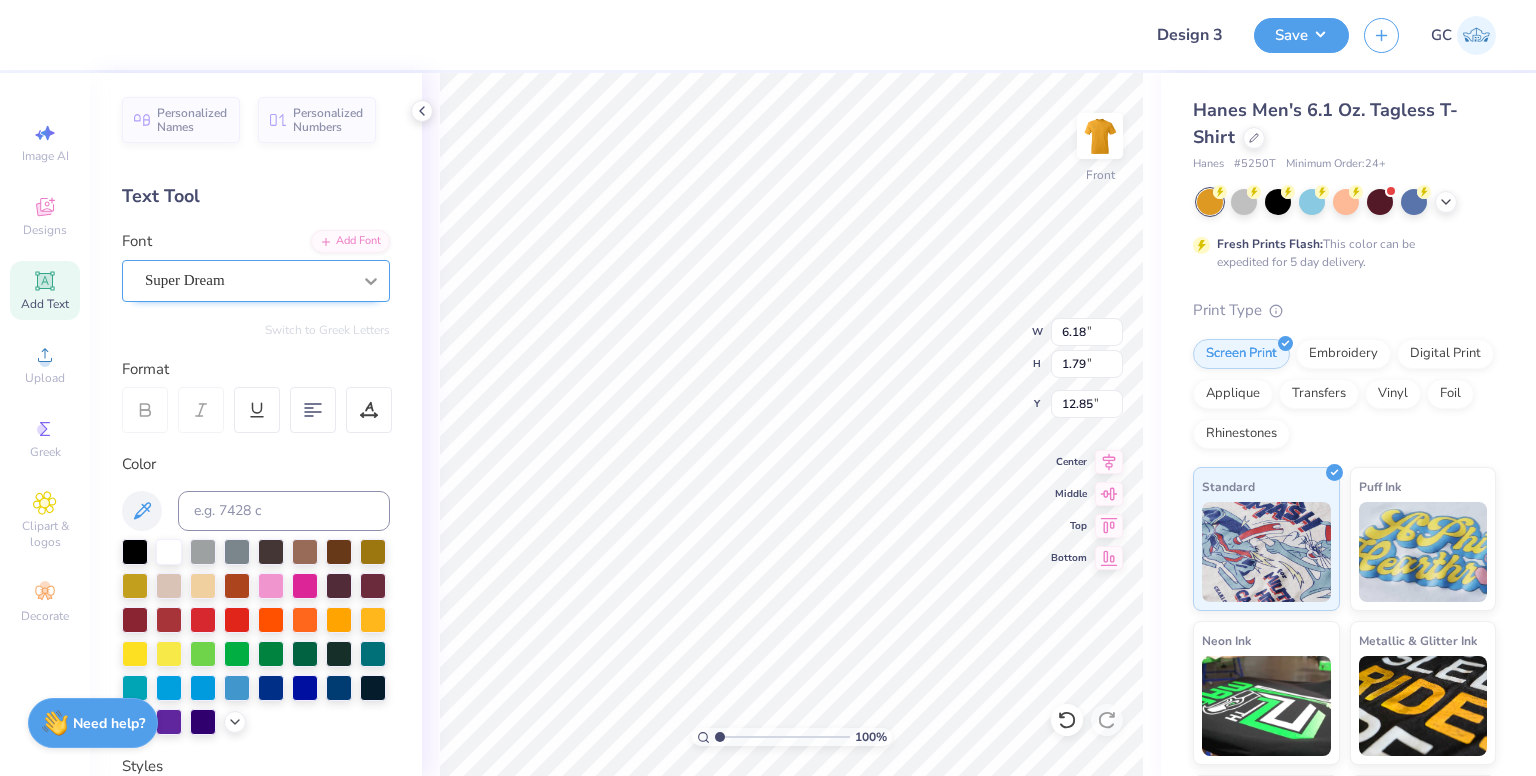 type on "[CITY], [STATE]" 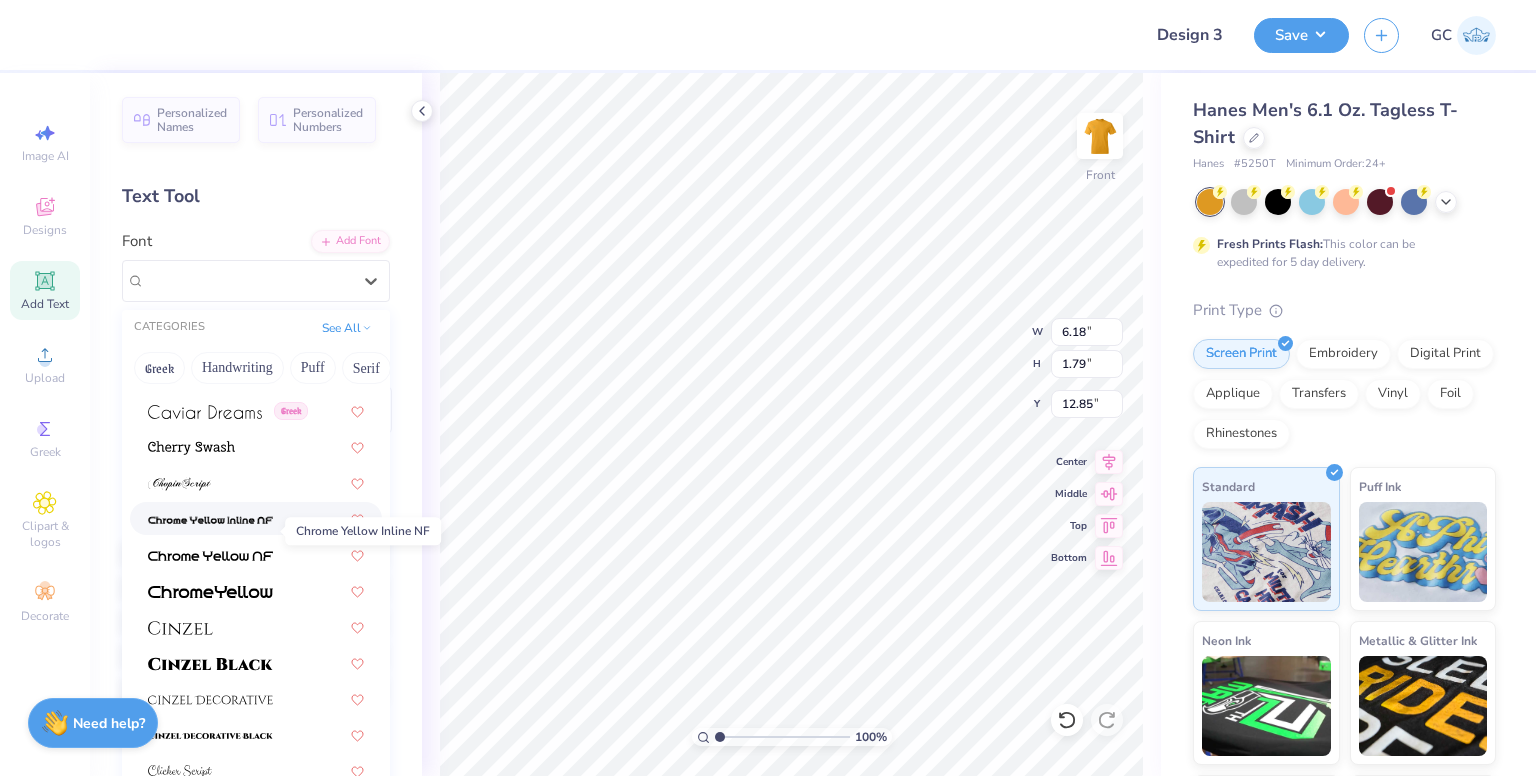 scroll, scrollTop: 2207, scrollLeft: 0, axis: vertical 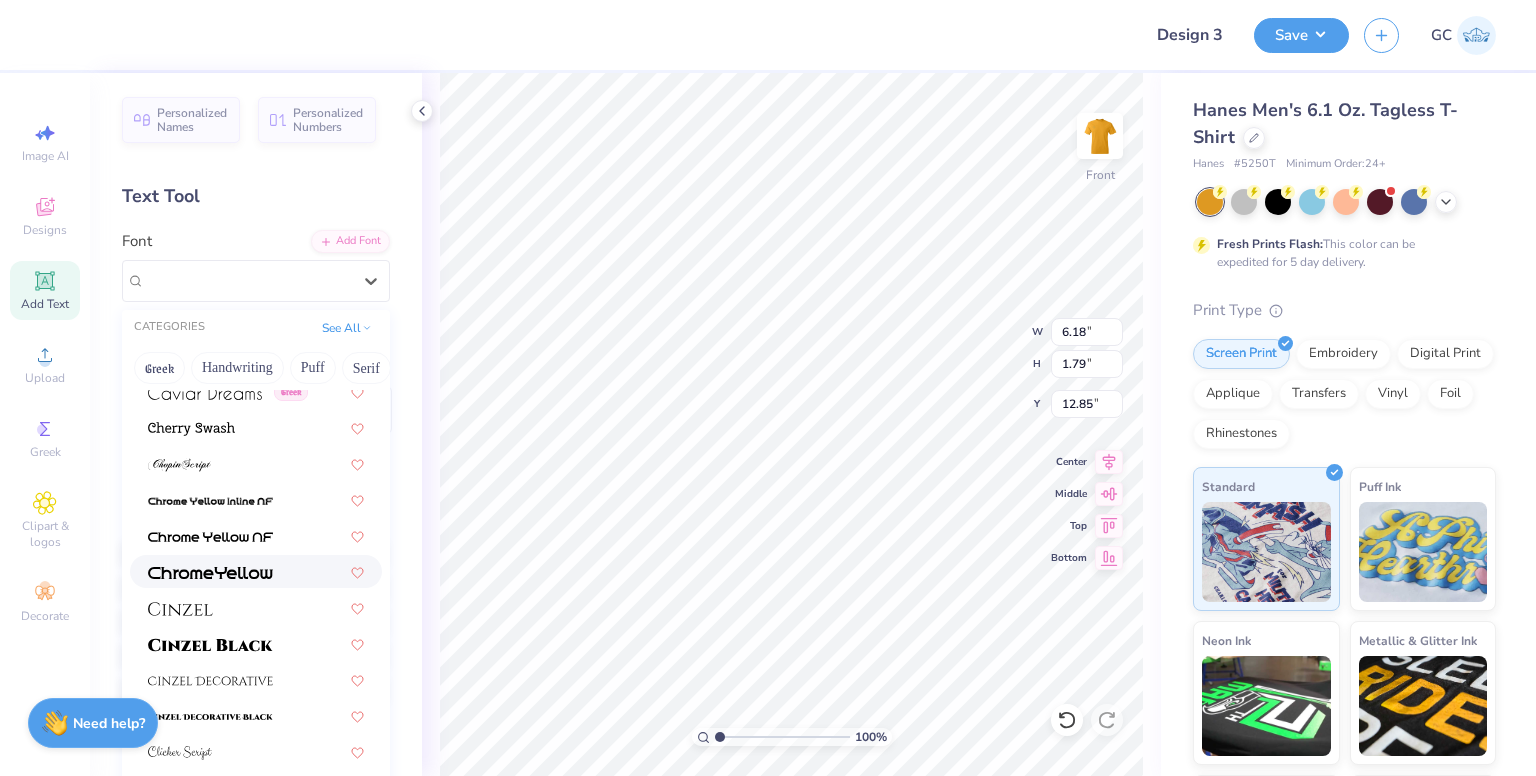 click at bounding box center (210, 573) 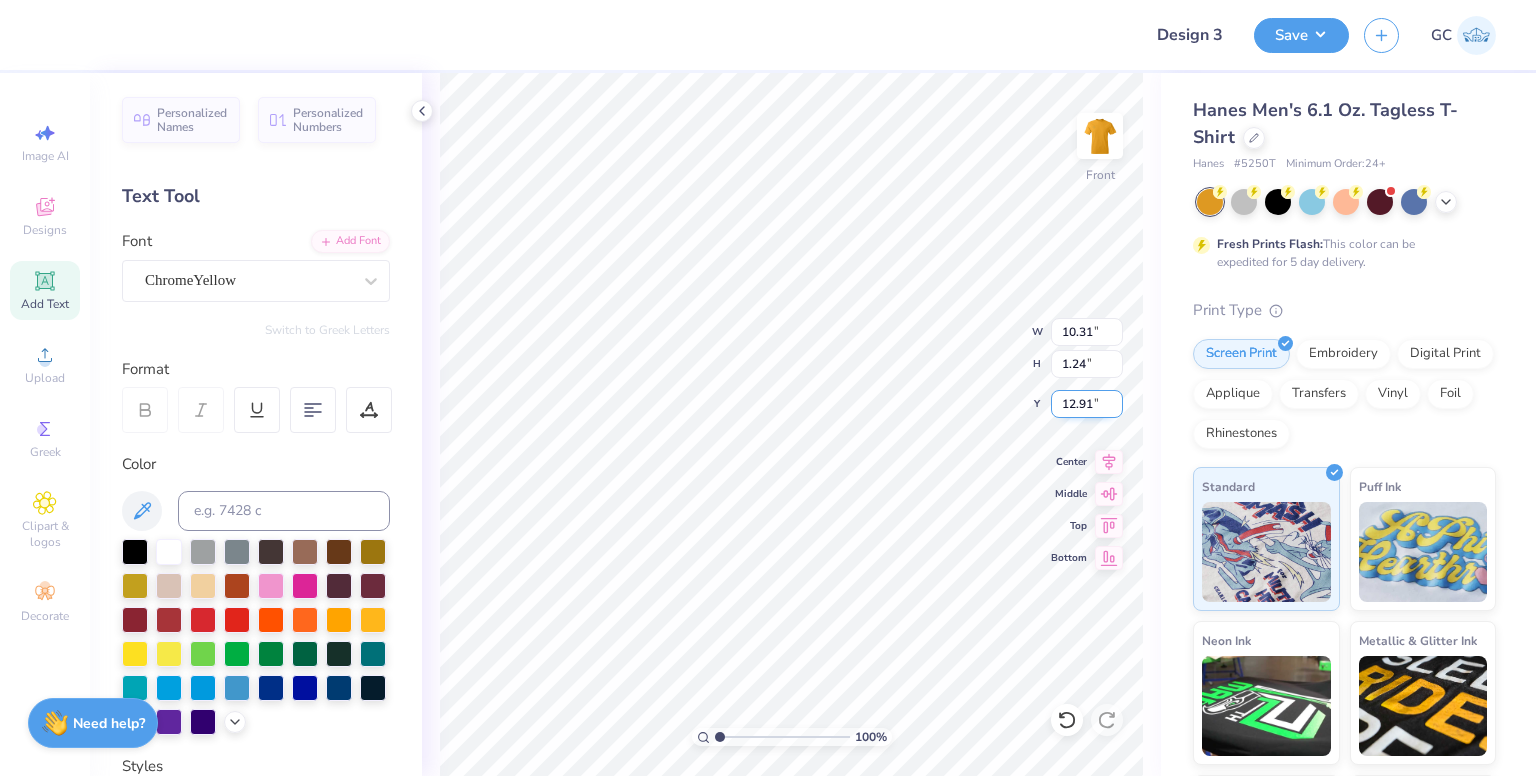 type on "10.31" 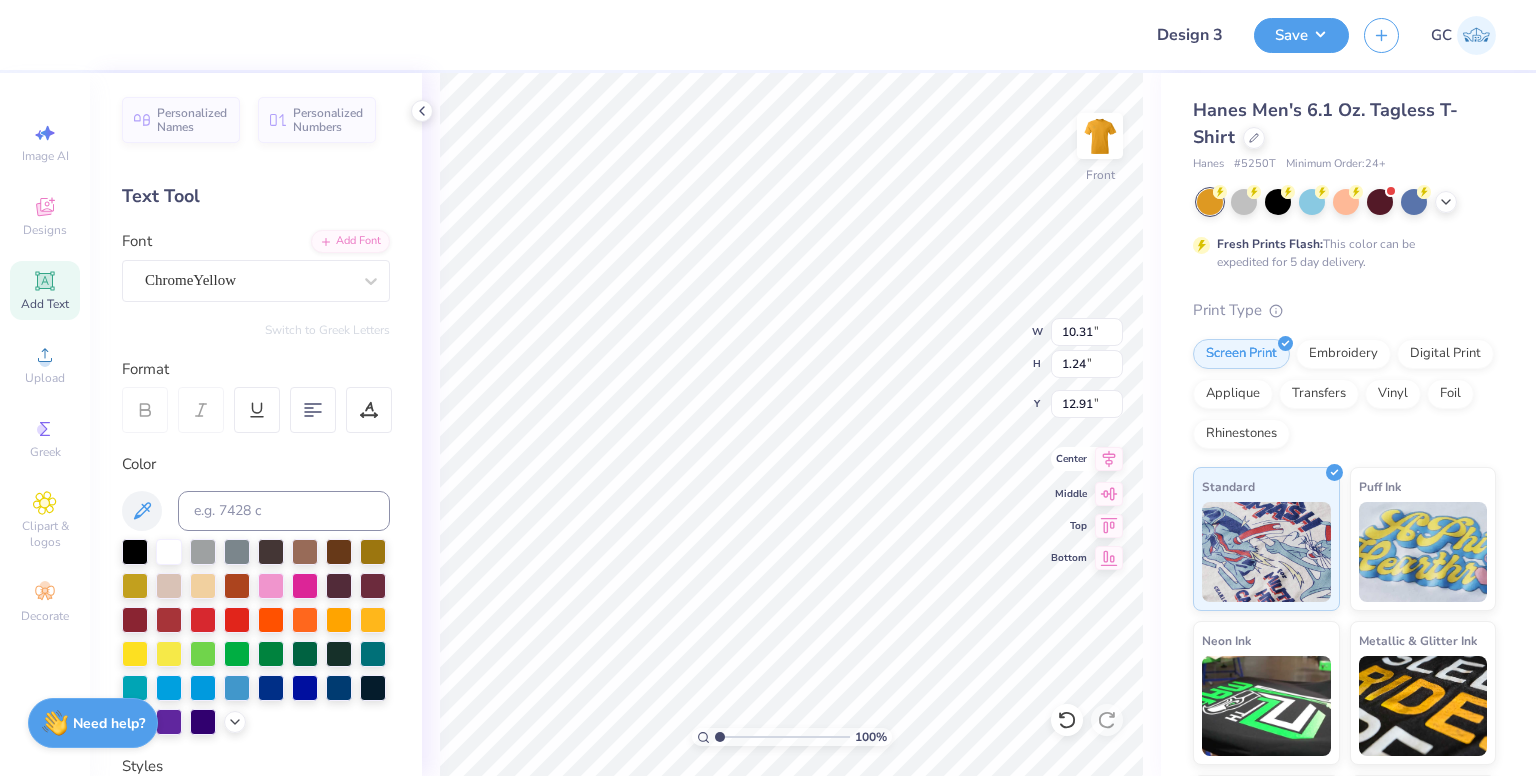 click 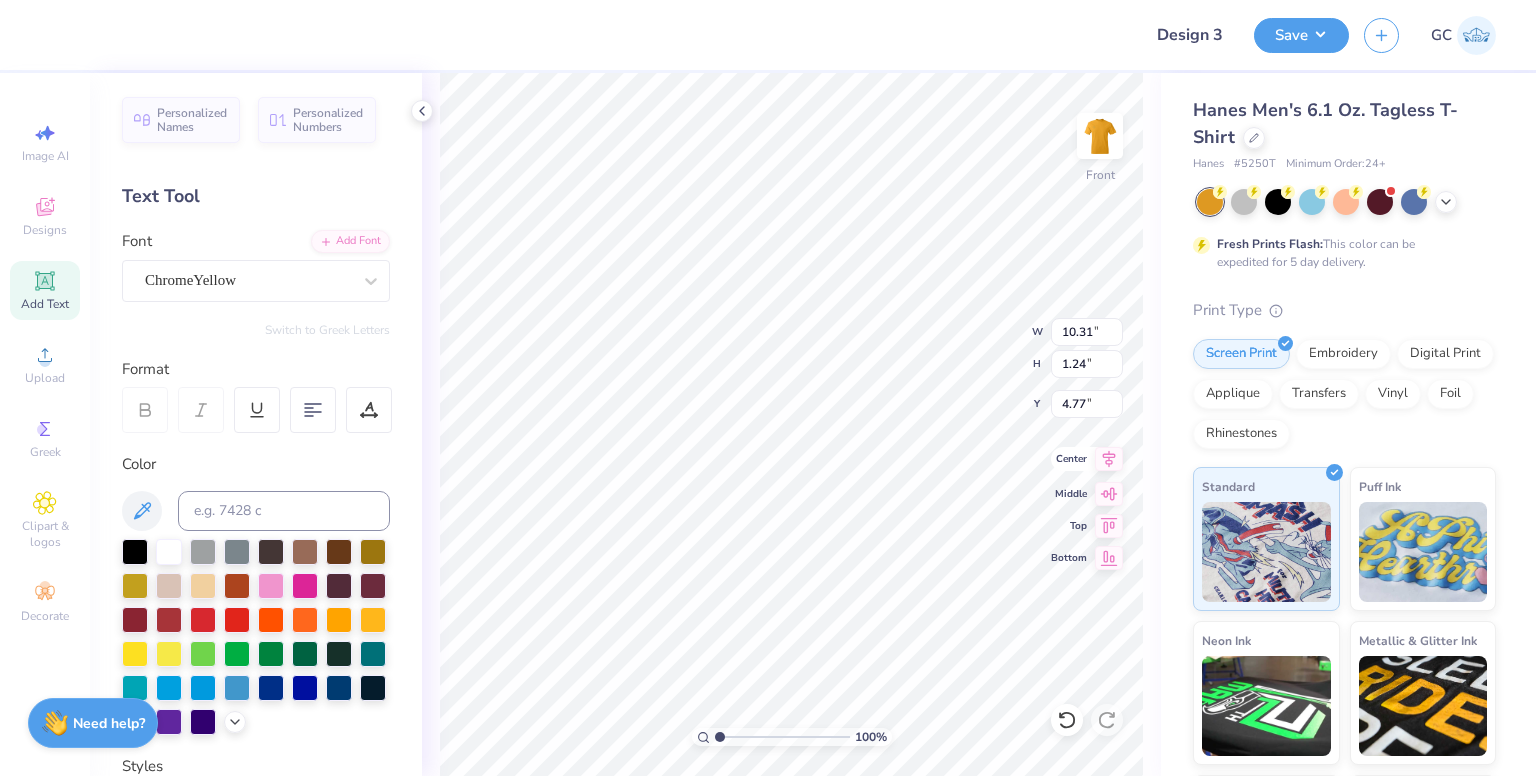 type on "4.77" 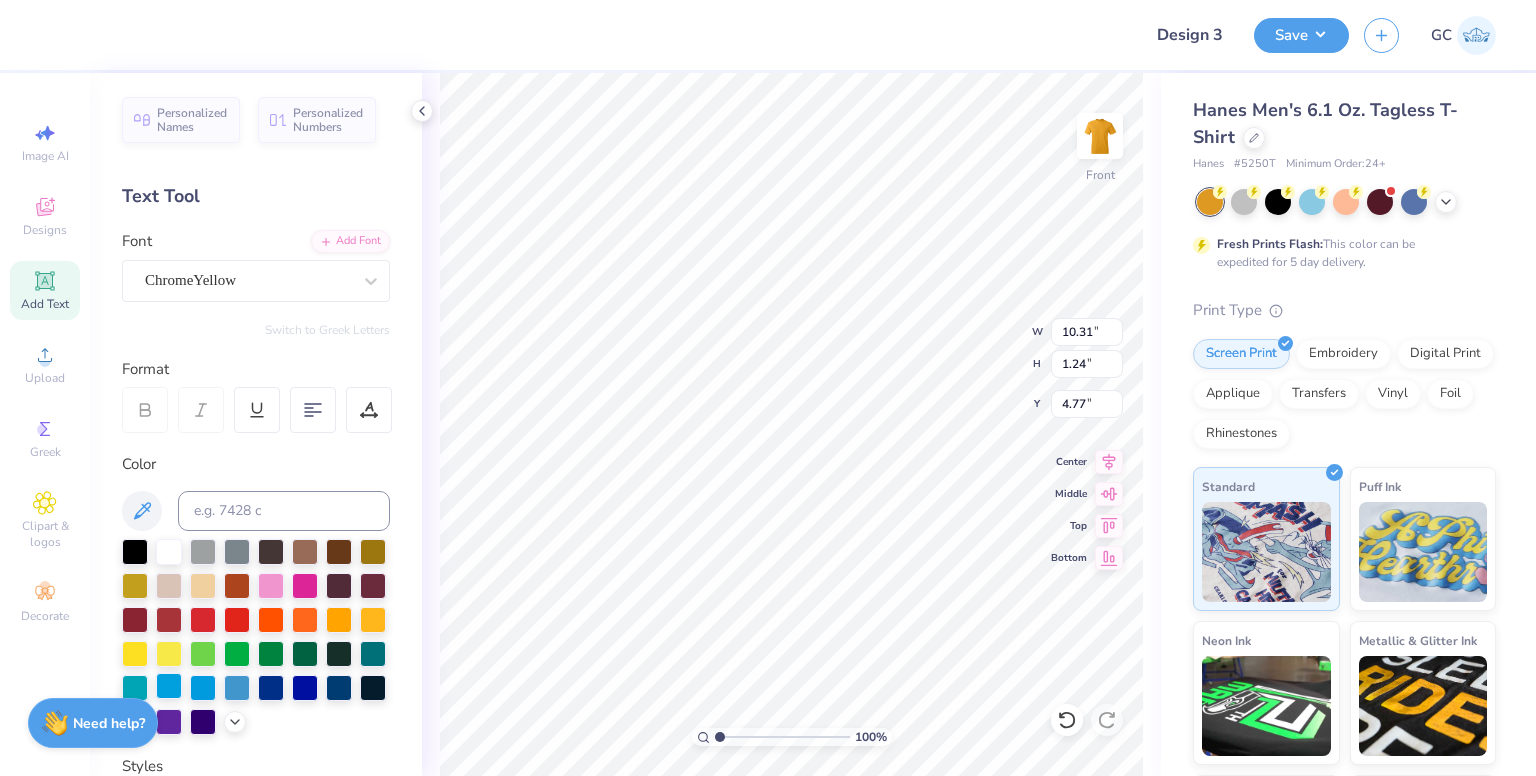click at bounding box center (169, 686) 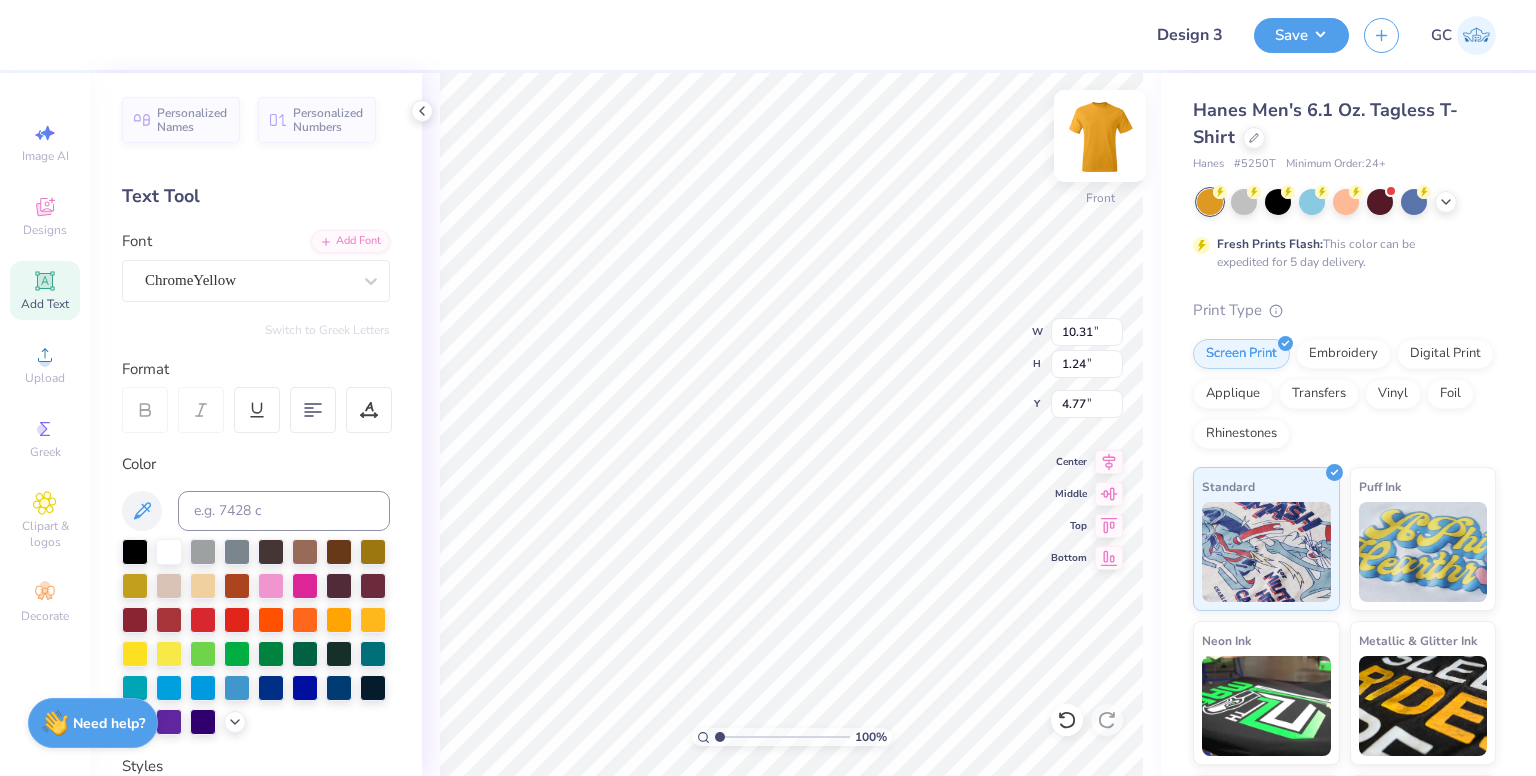 click at bounding box center (1100, 136) 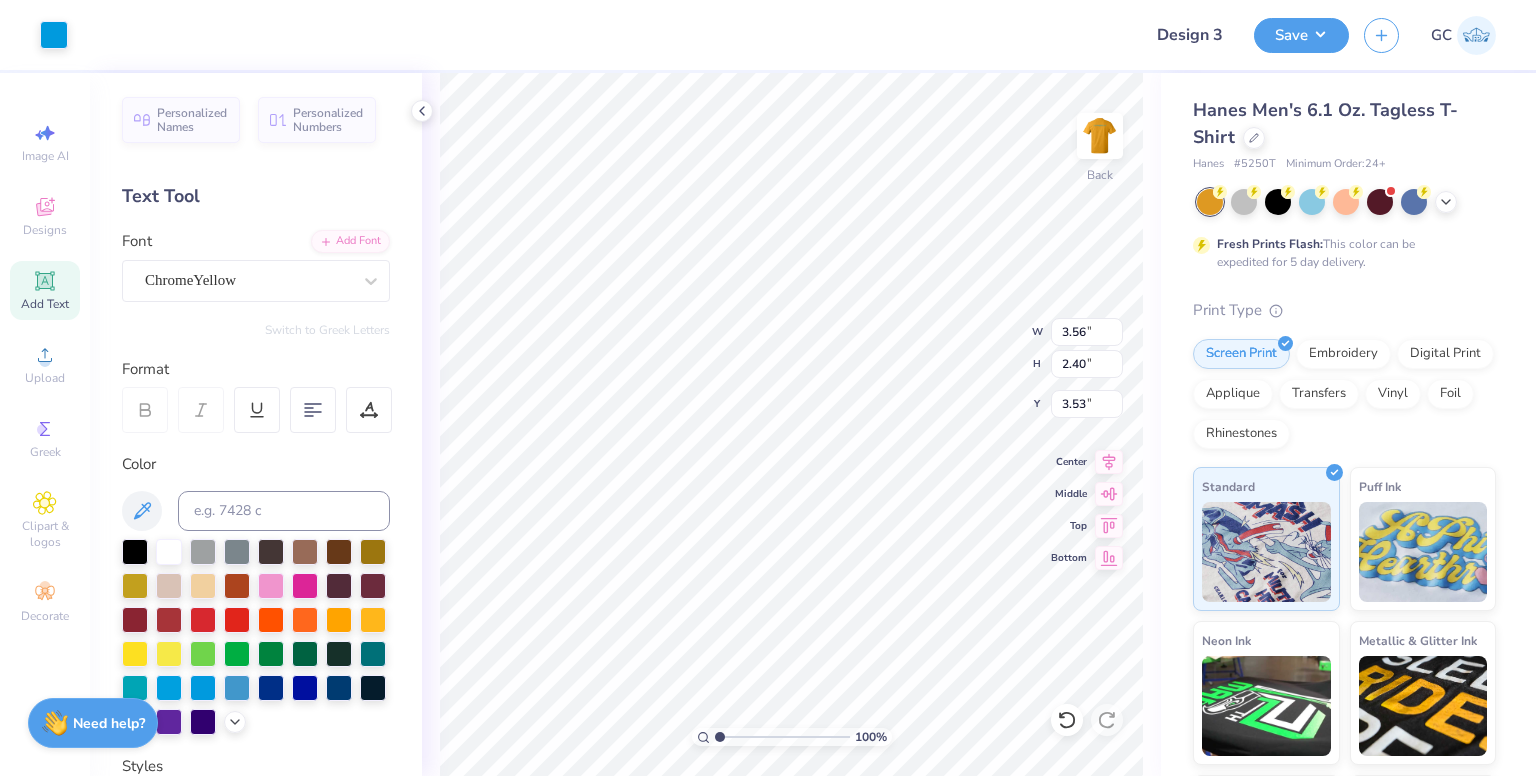 type on "3.56" 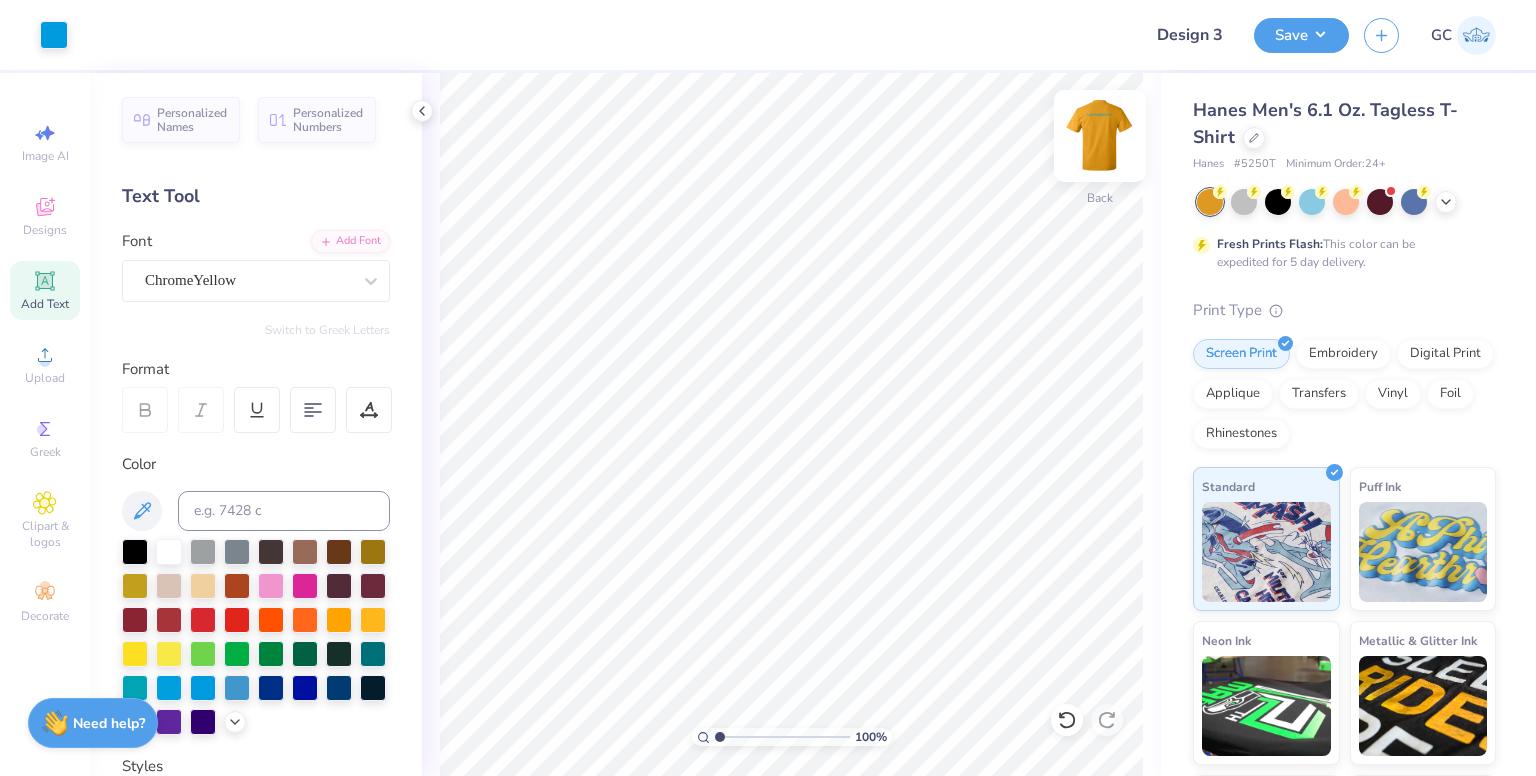 click at bounding box center [1100, 136] 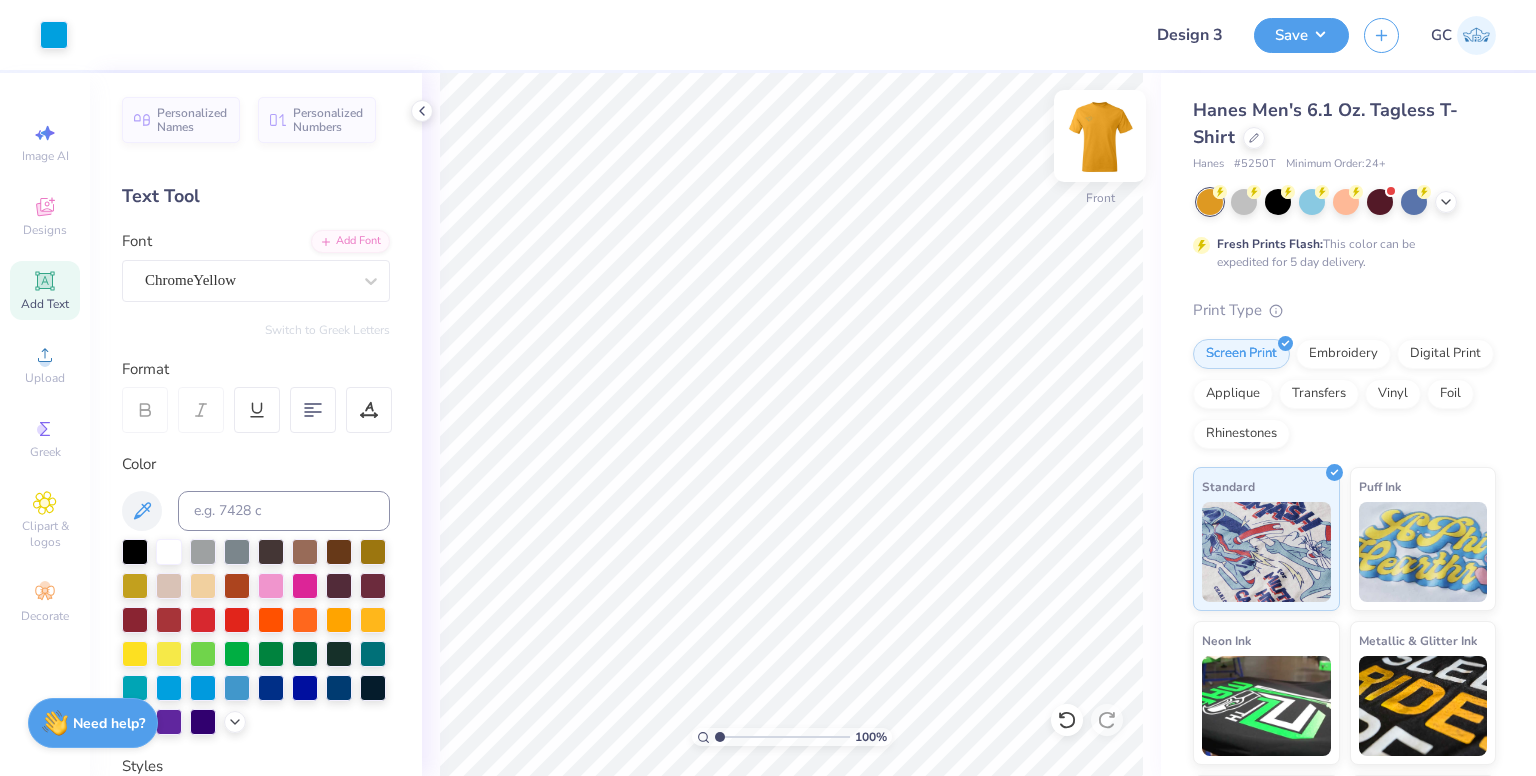 click at bounding box center [1100, 136] 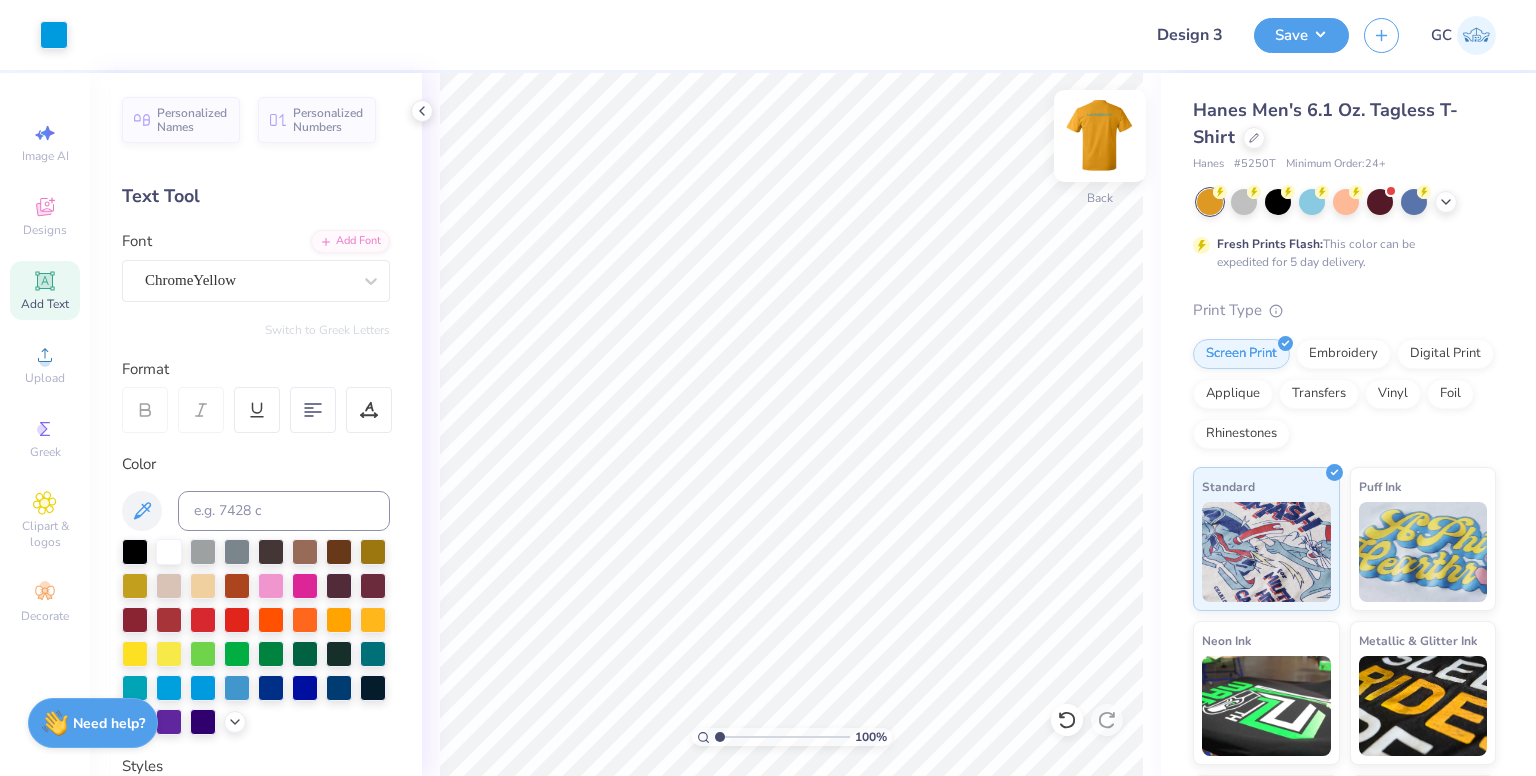 click at bounding box center (1100, 136) 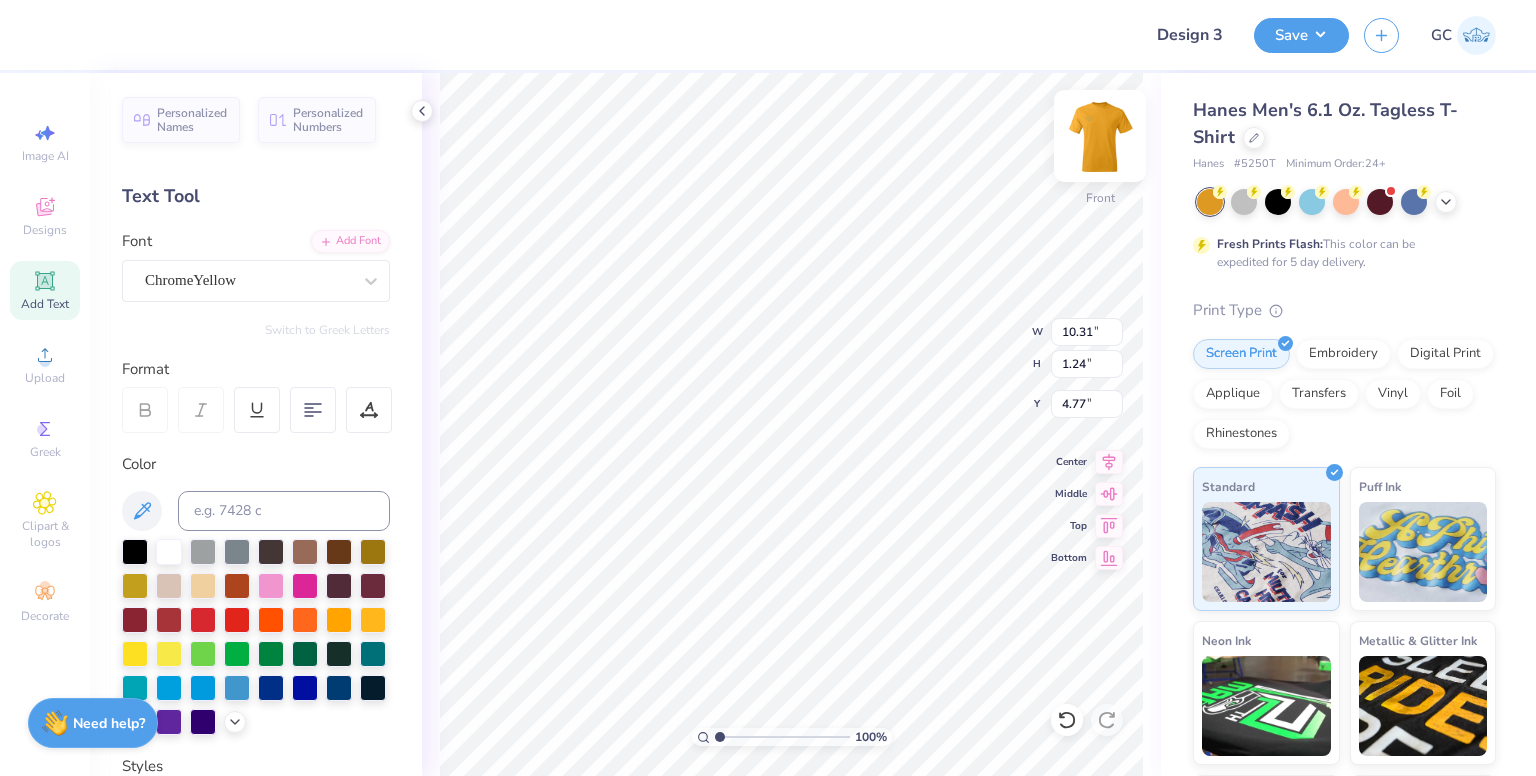scroll, scrollTop: 16, scrollLeft: 7, axis: both 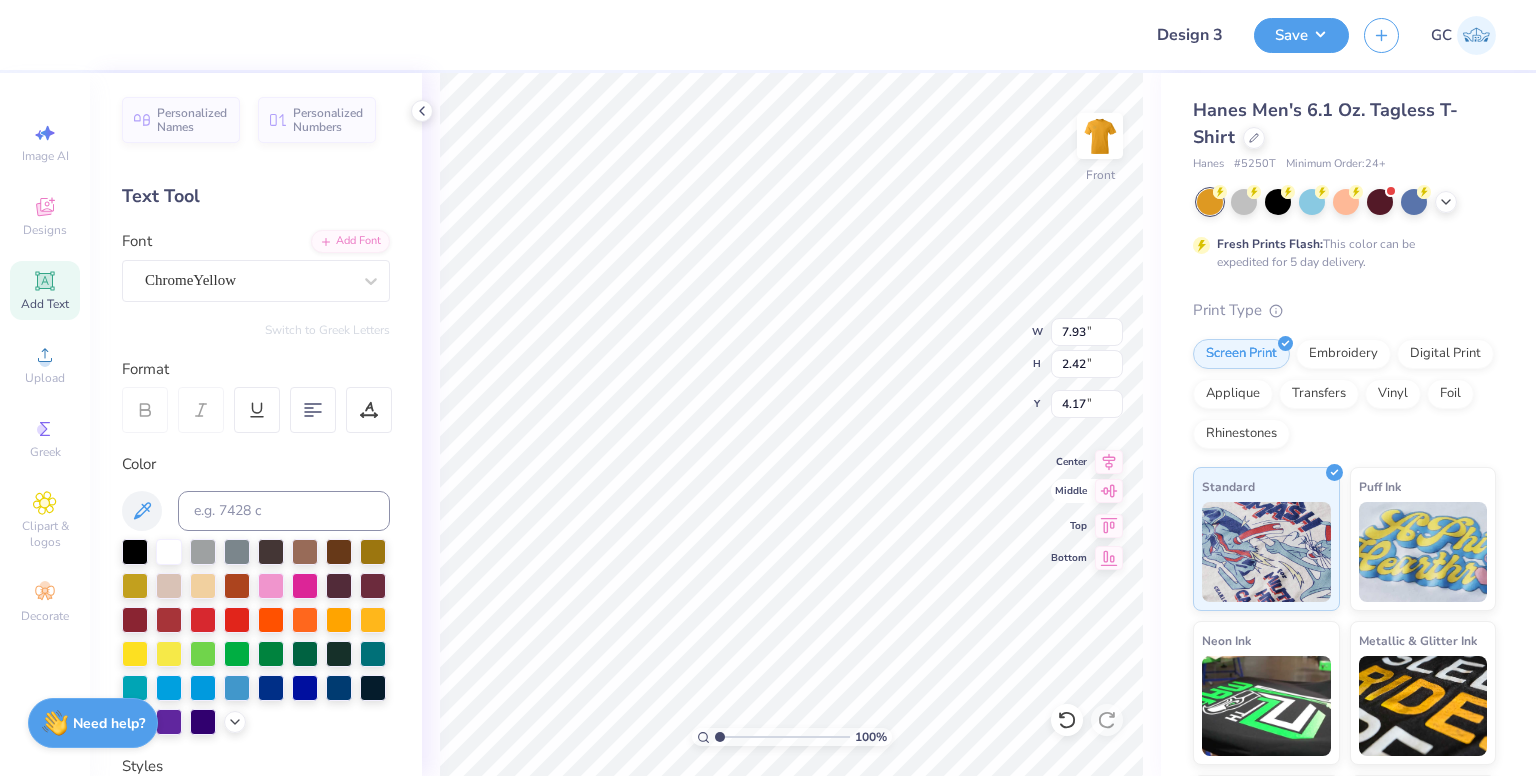 type on "7.93" 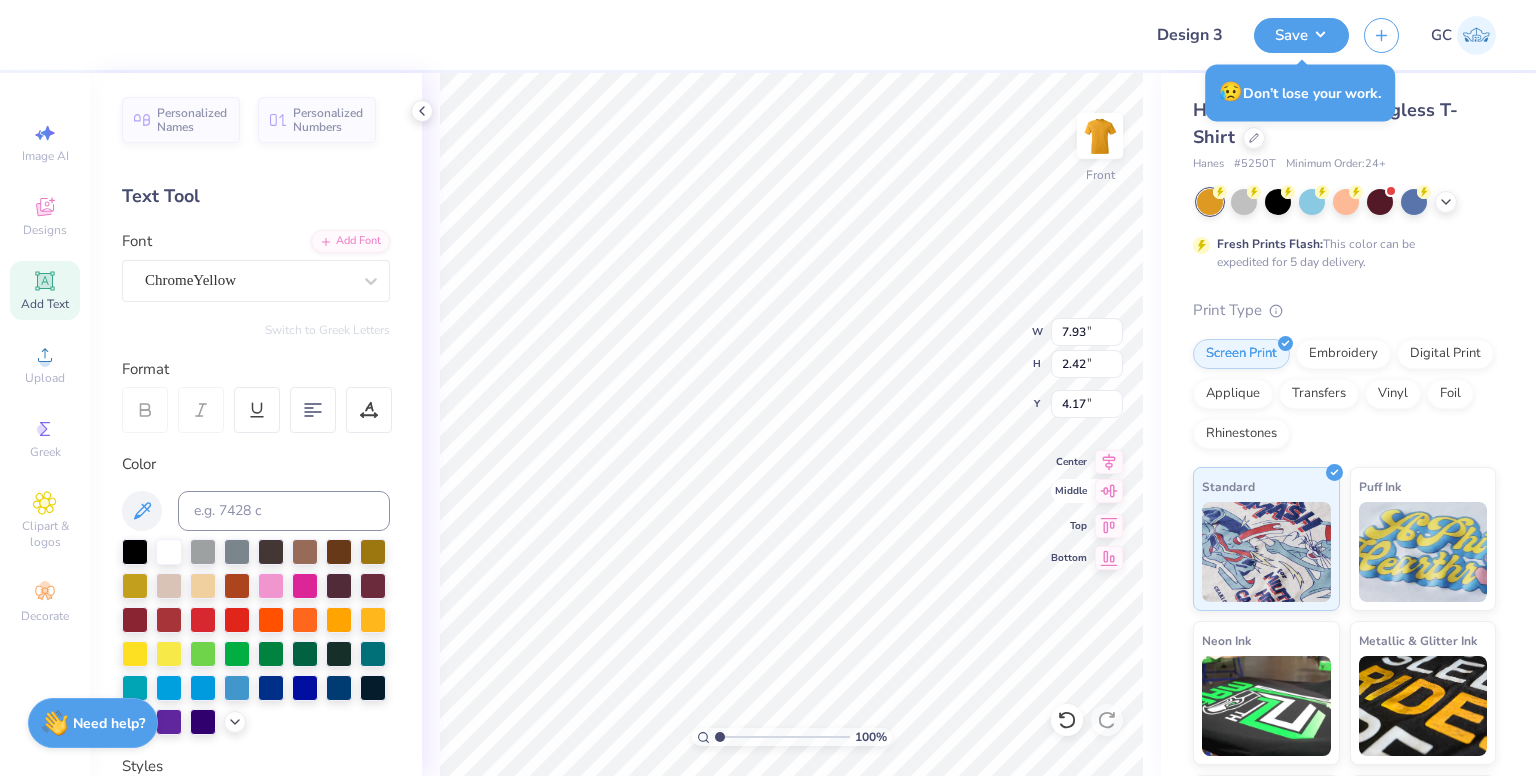 scroll, scrollTop: 16, scrollLeft: 4, axis: both 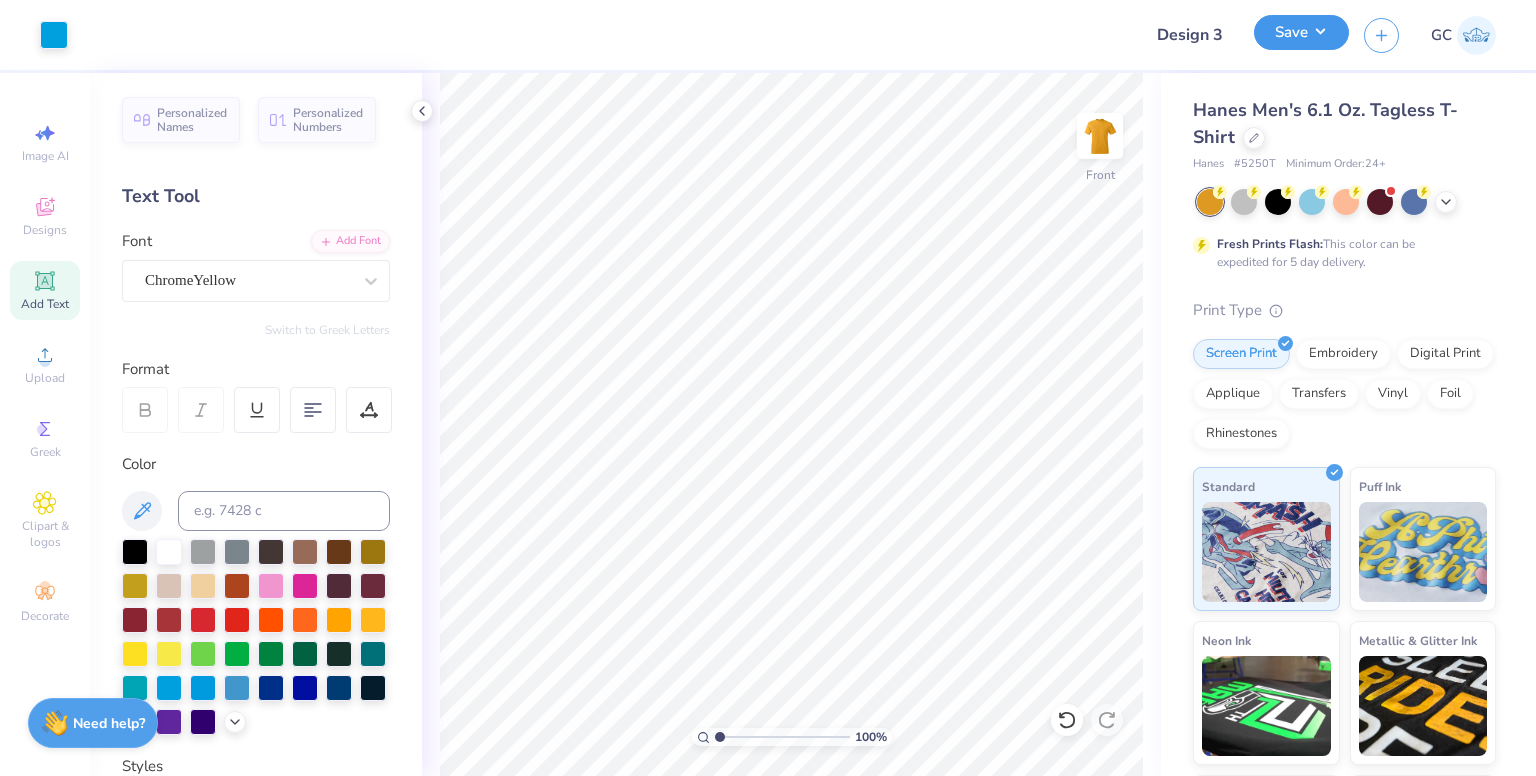 click on "Save" at bounding box center (1301, 32) 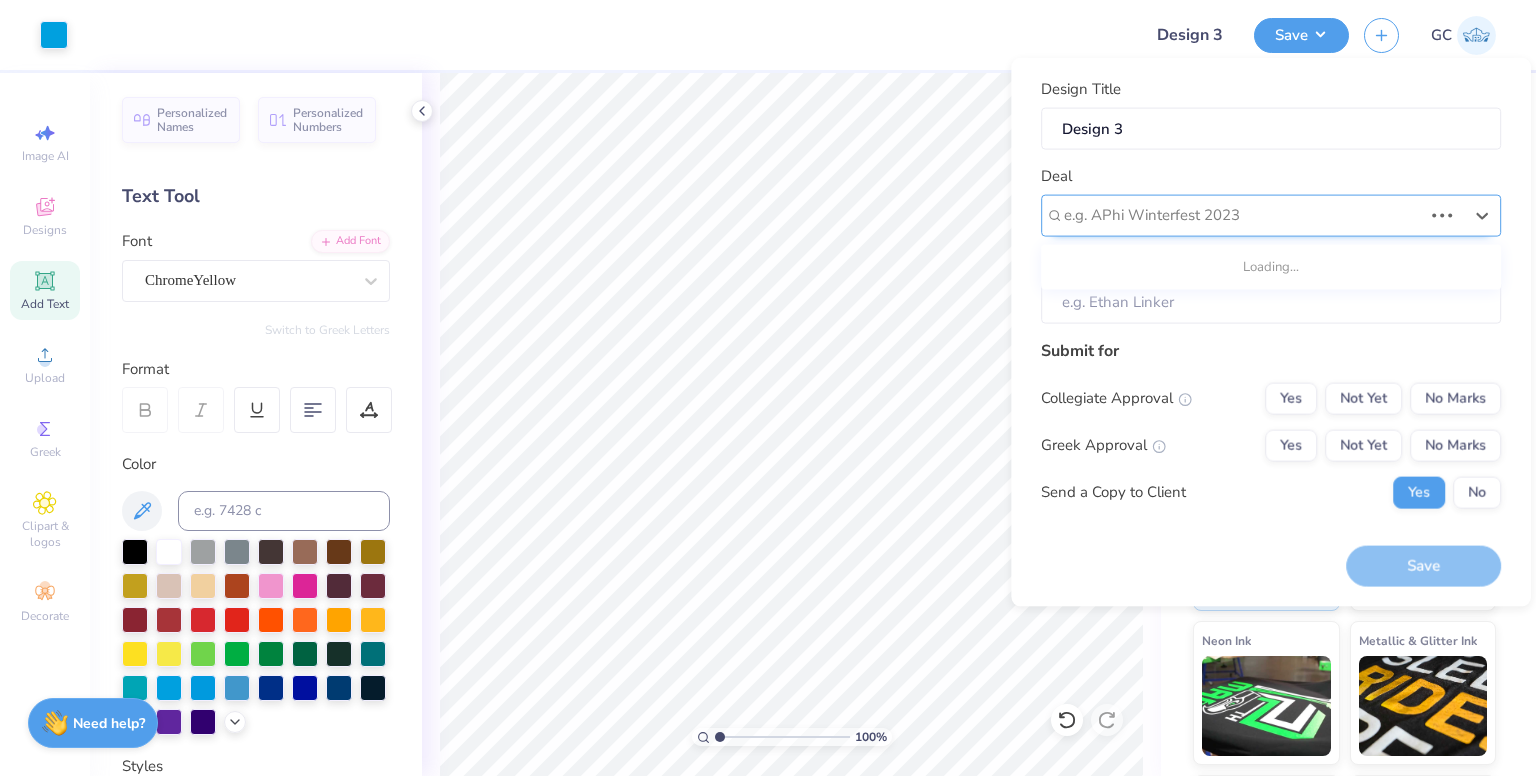 click at bounding box center (1243, 215) 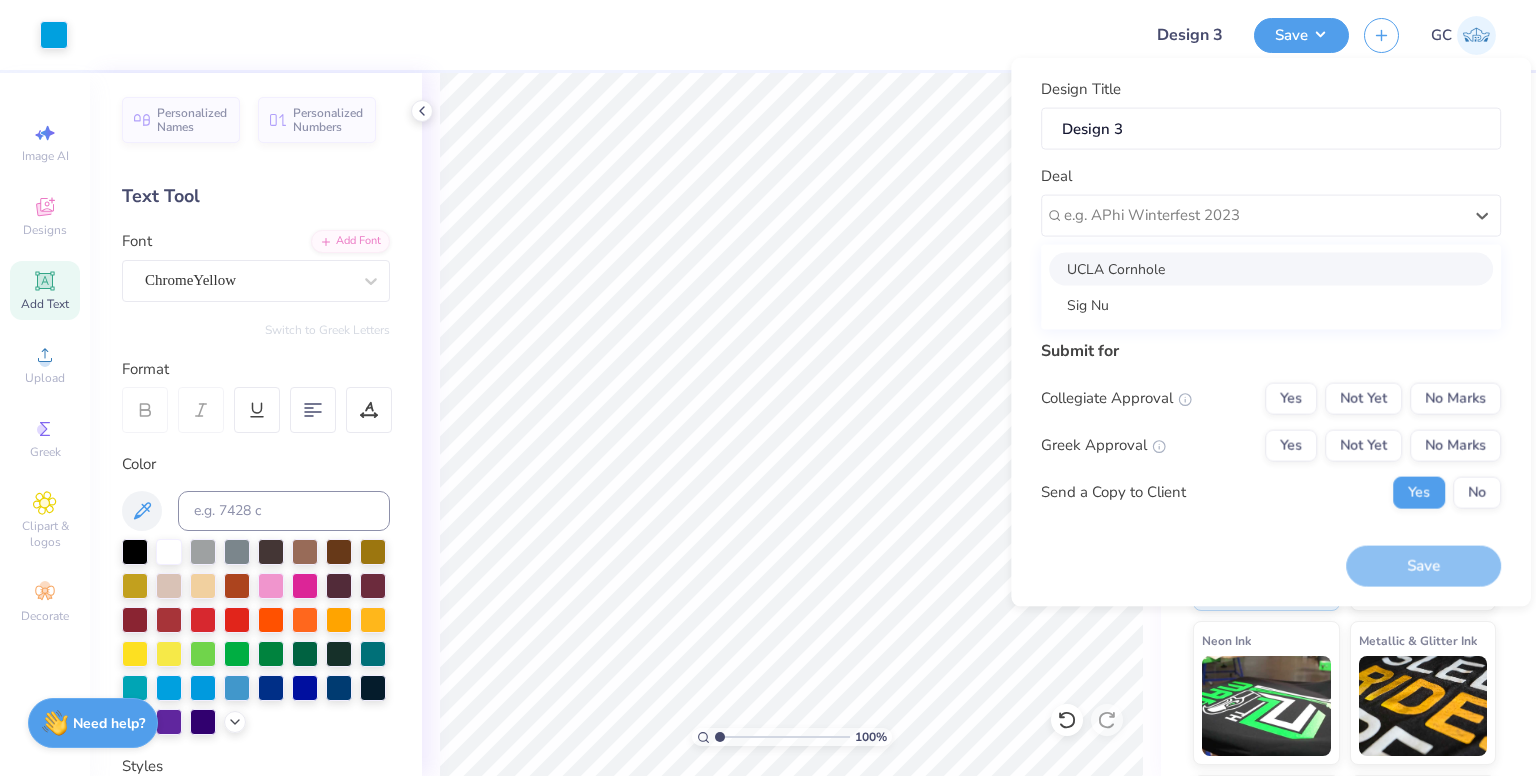 click on "UCLA Cornhole" at bounding box center (1271, 268) 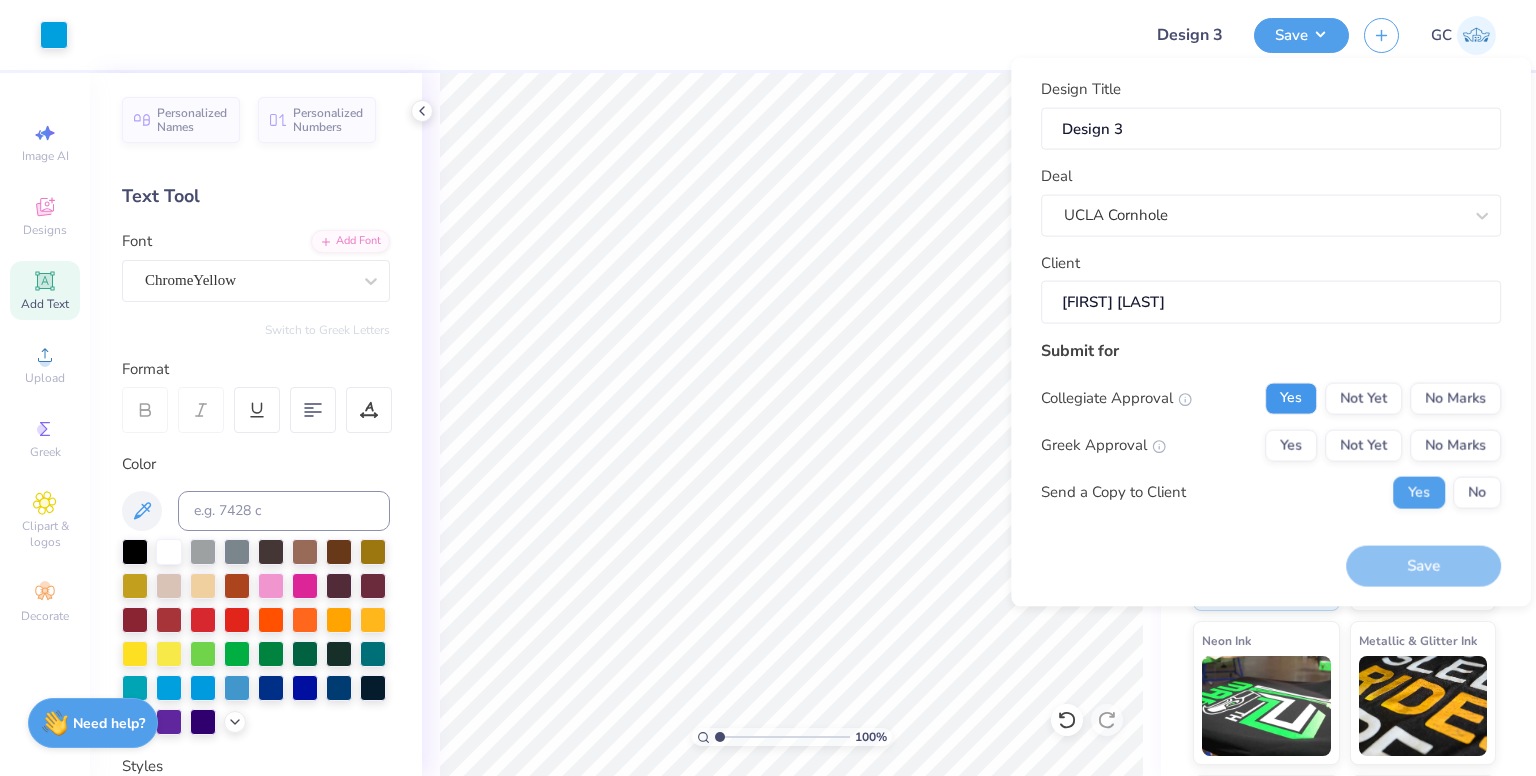 click on "Yes" at bounding box center [1291, 398] 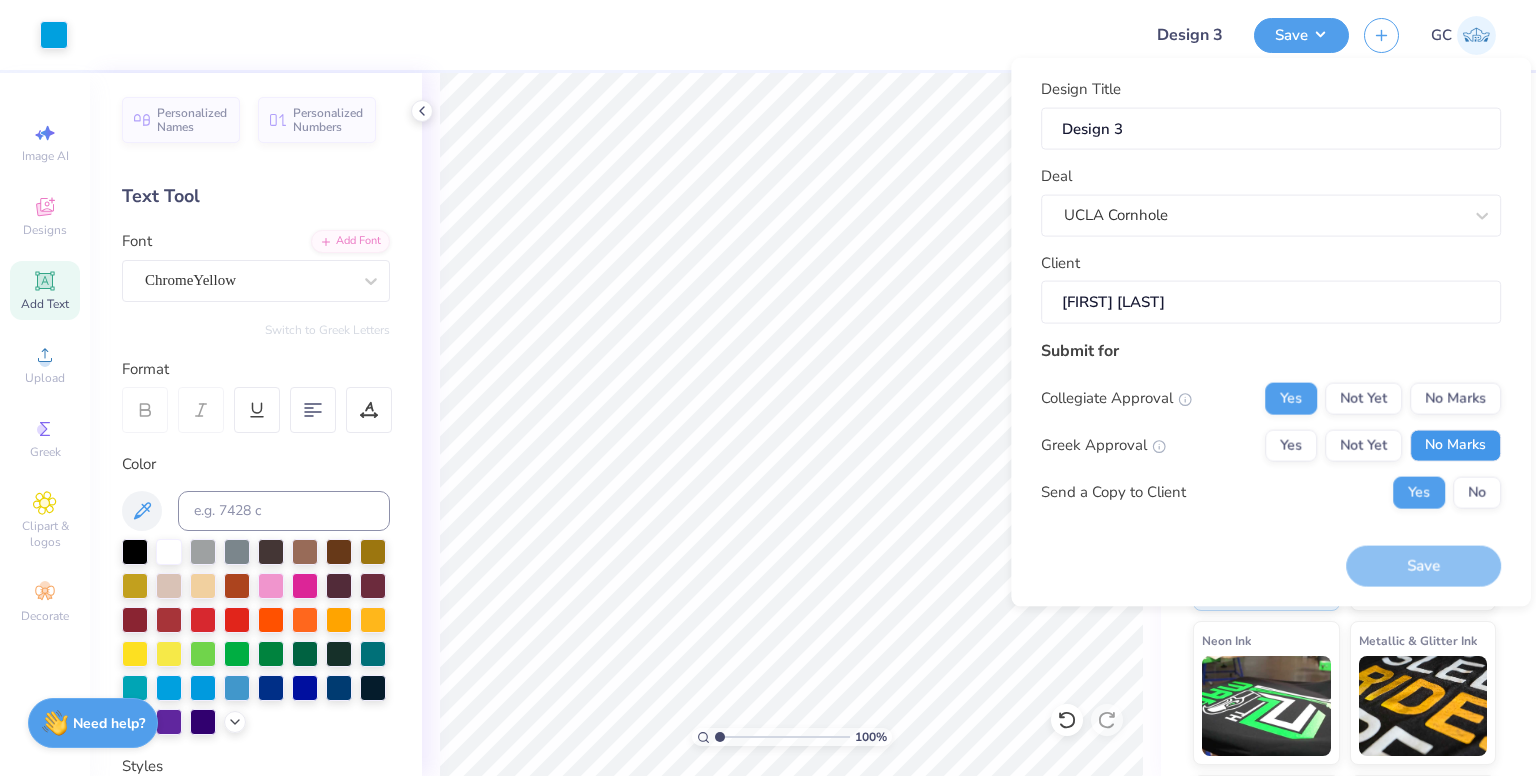 click on "No Marks" at bounding box center (1455, 445) 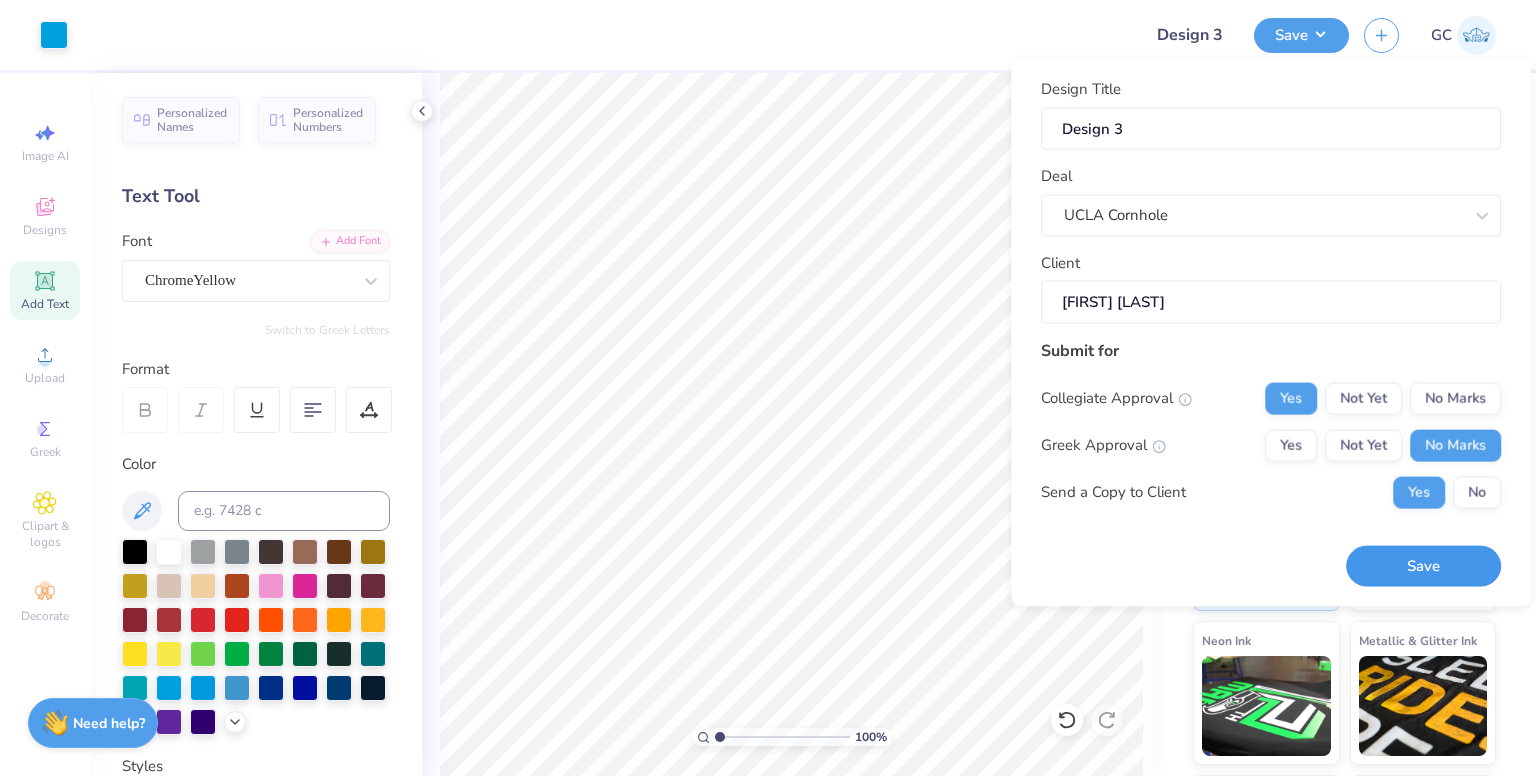 click on "Save" at bounding box center (1423, 566) 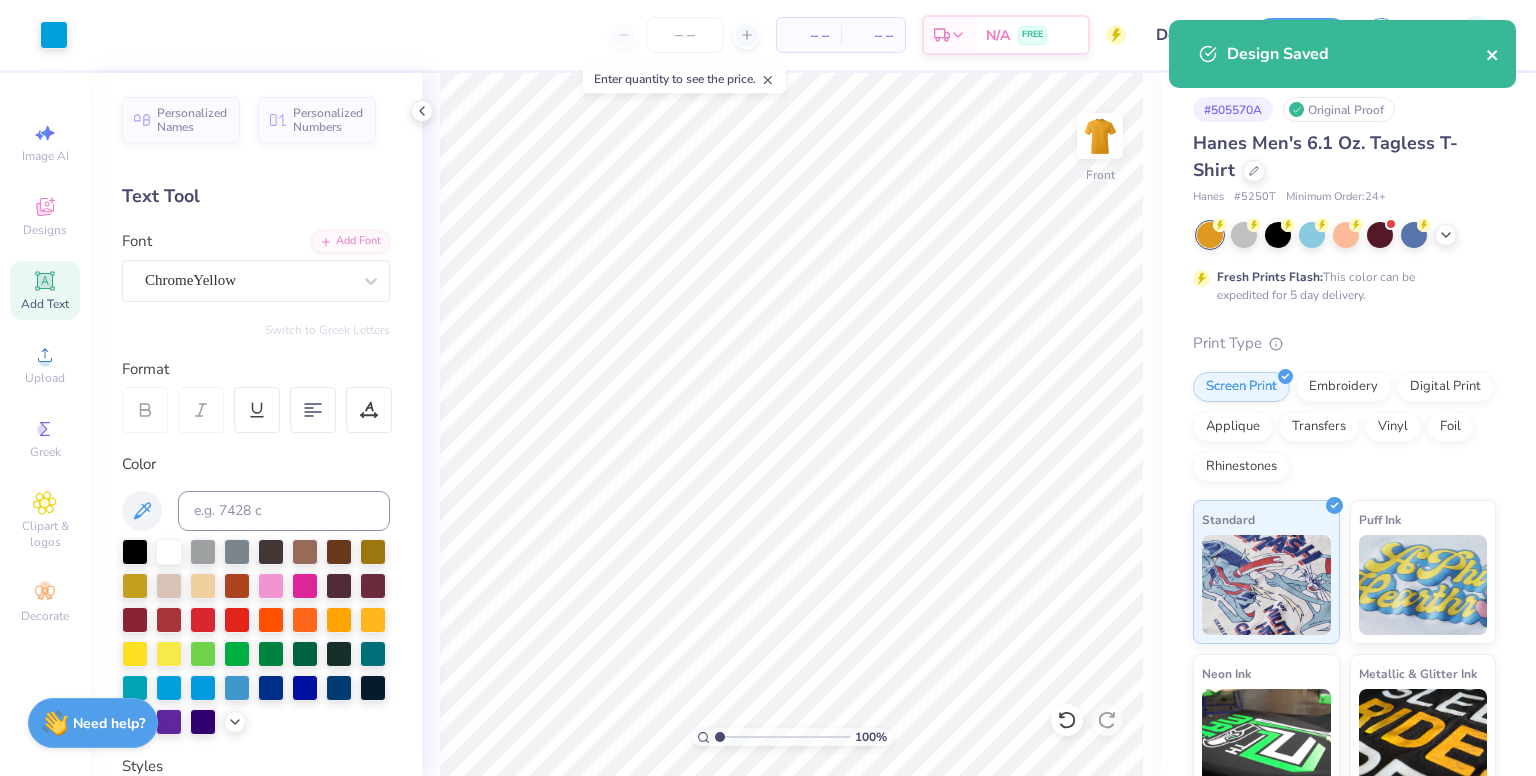 click 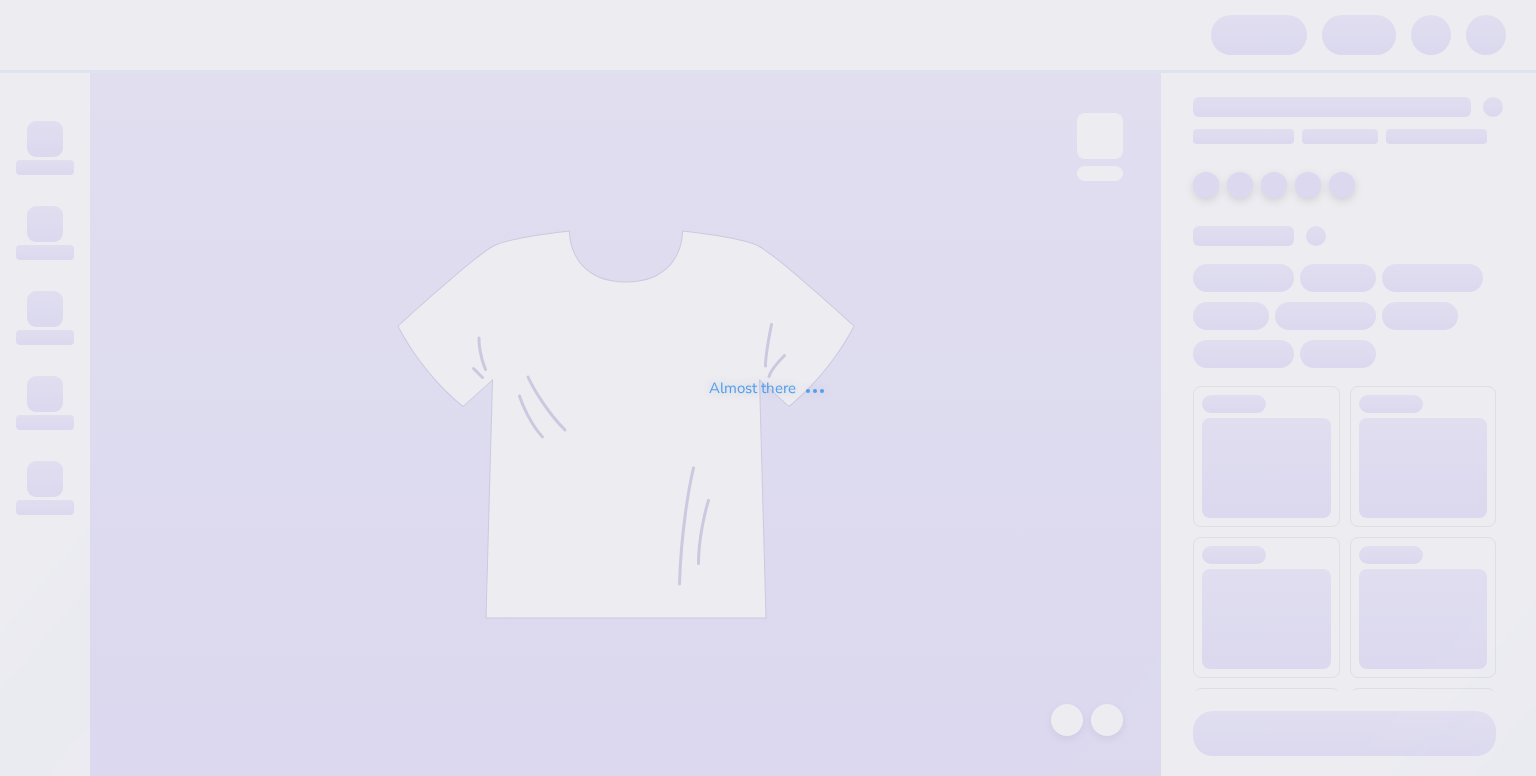 scroll, scrollTop: 0, scrollLeft: 0, axis: both 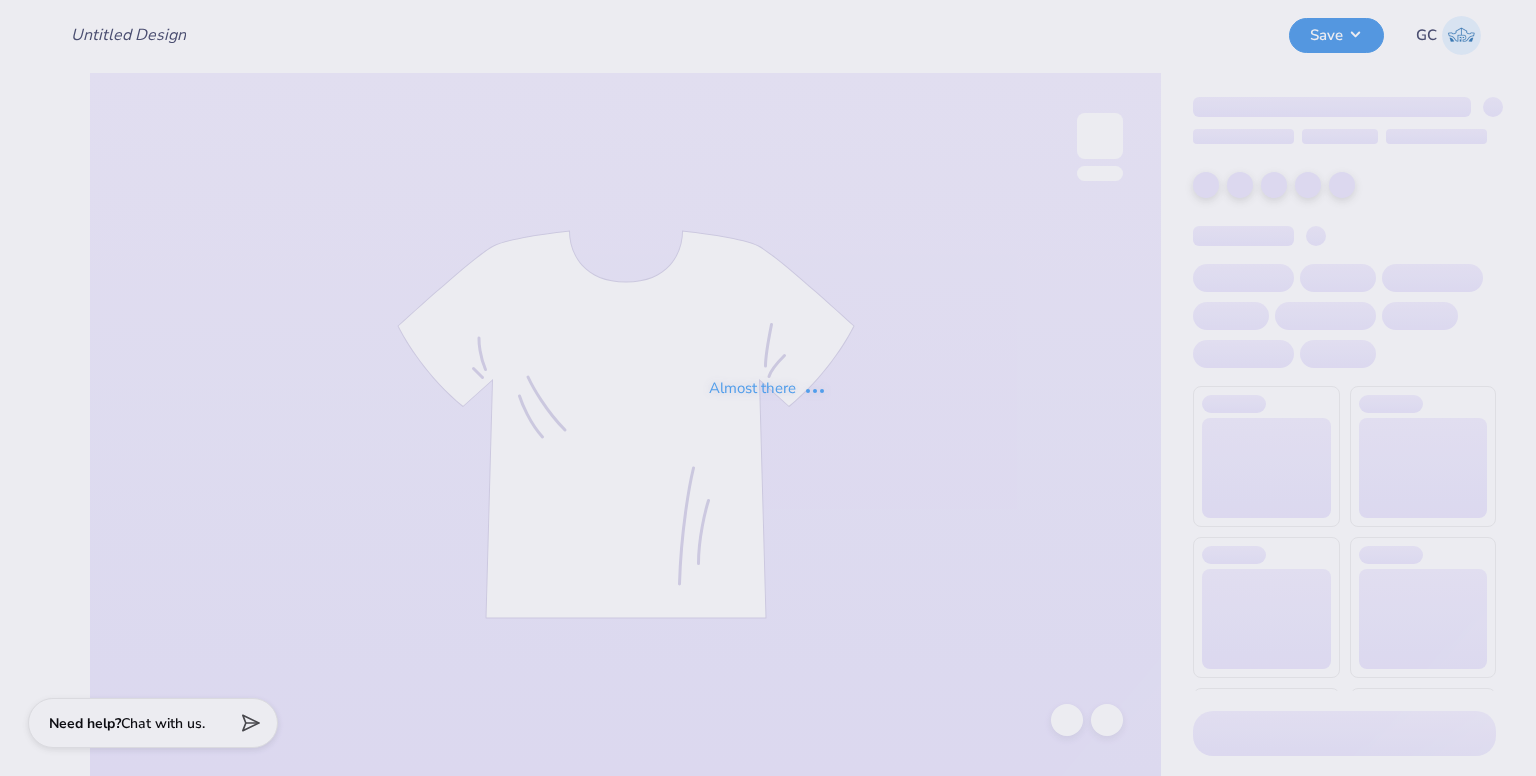 type on "Design 3" 